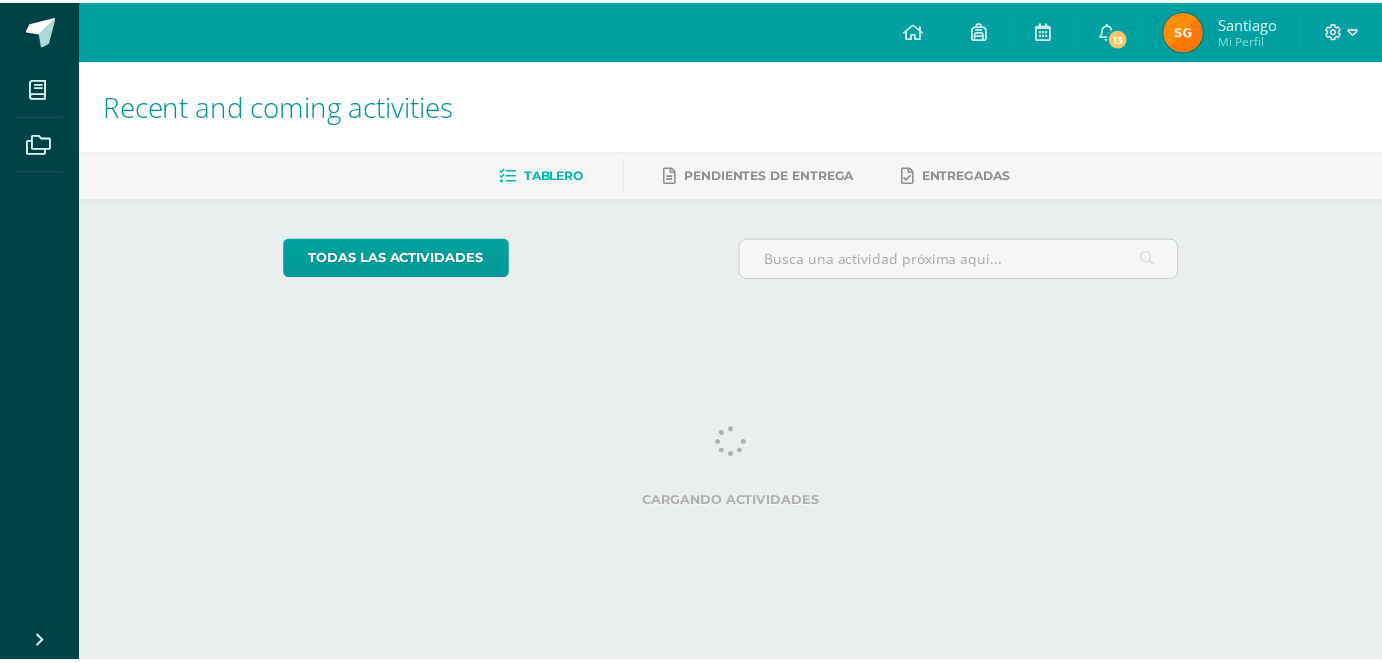 scroll, scrollTop: 0, scrollLeft: 0, axis: both 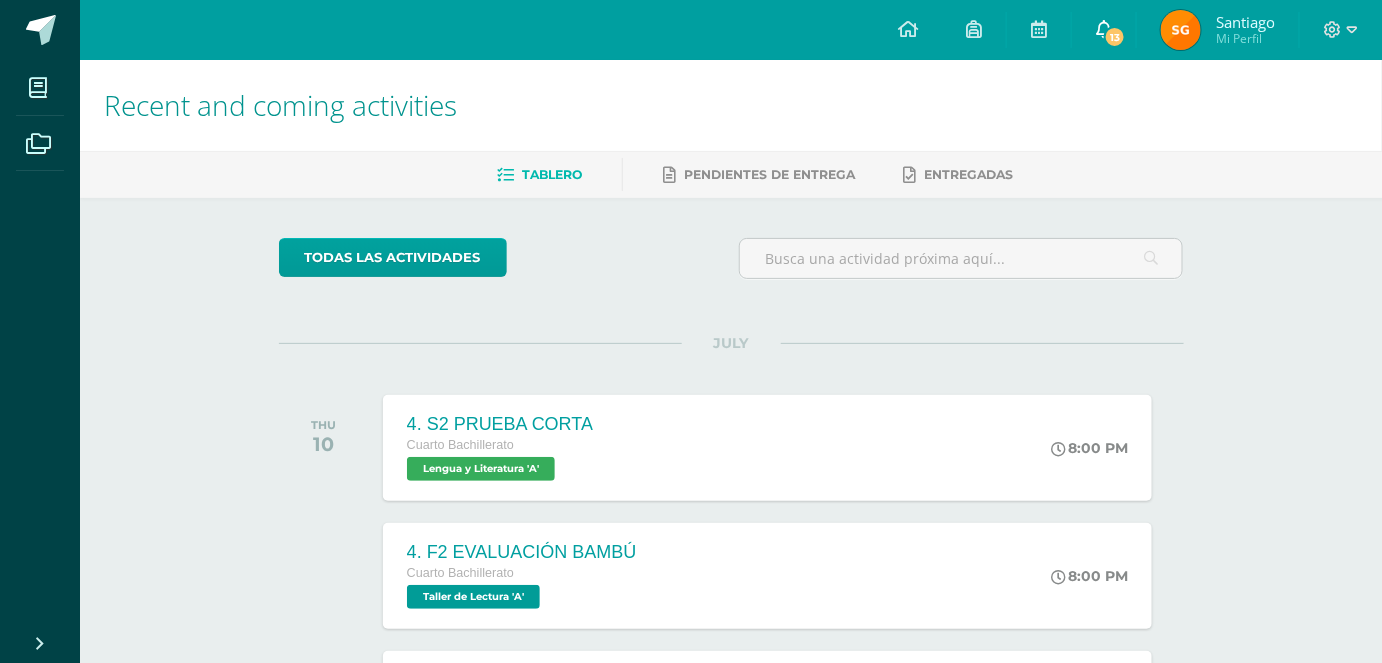 click on "13" at bounding box center (1104, 30) 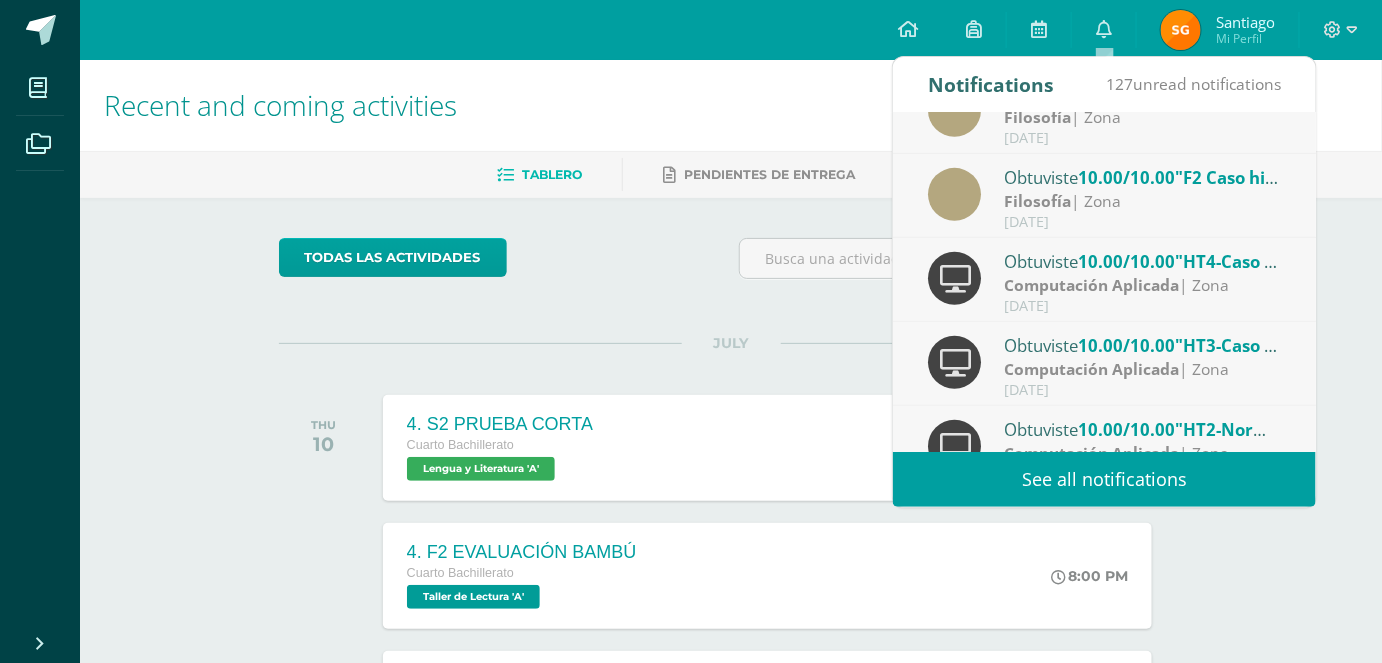 scroll, scrollTop: 333, scrollLeft: 0, axis: vertical 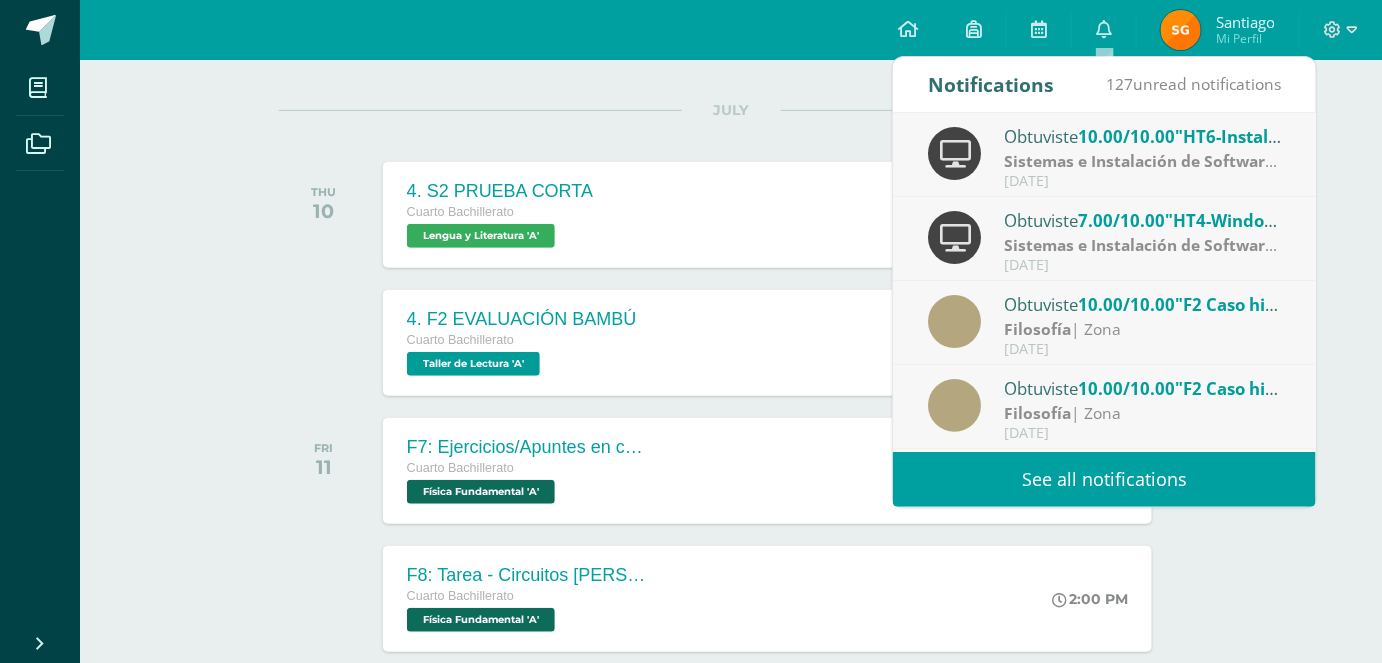 click on "Sistemas e Instalación de Software" at bounding box center (1140, 245) 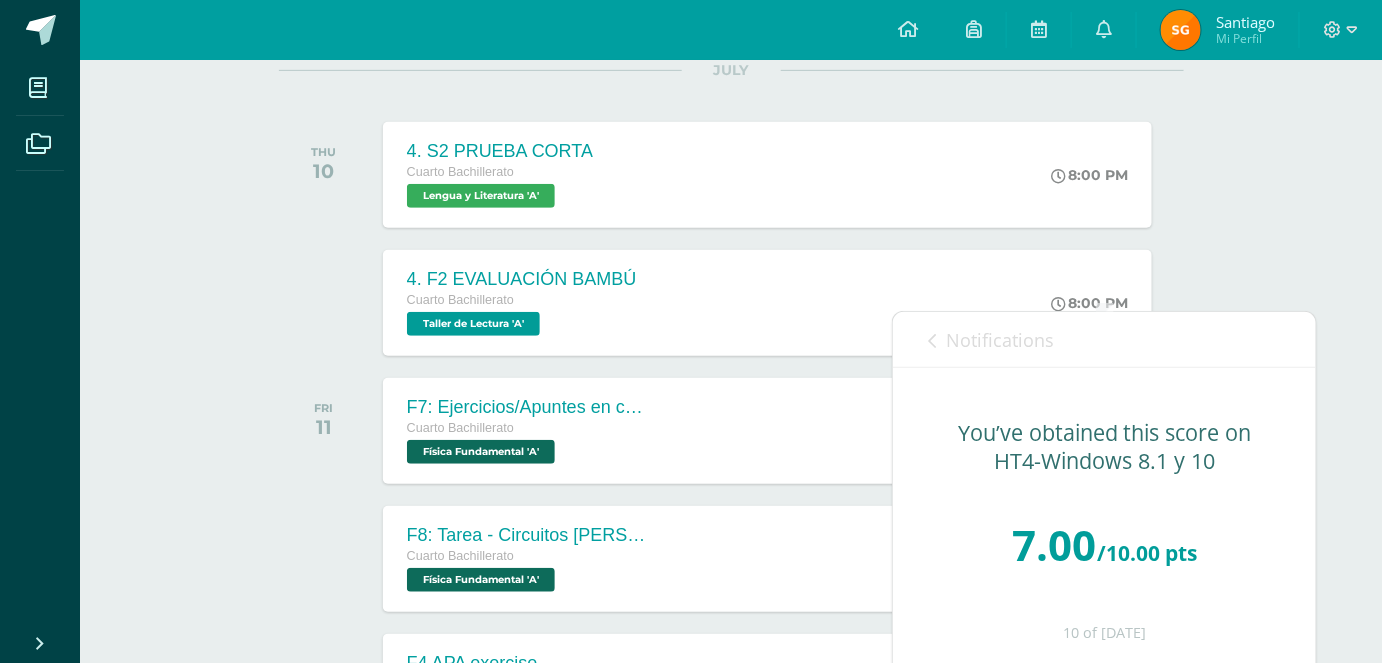 scroll, scrollTop: 268, scrollLeft: 0, axis: vertical 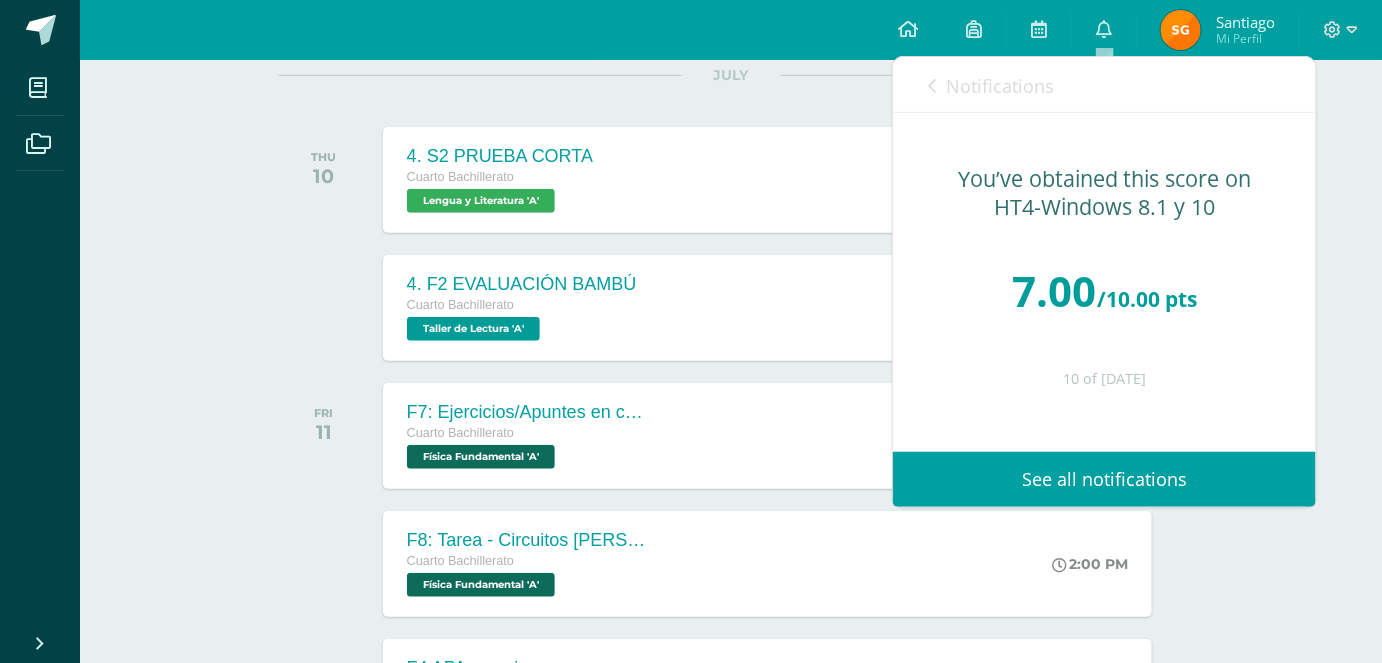 click on "See all notifications" at bounding box center (1104, 479) 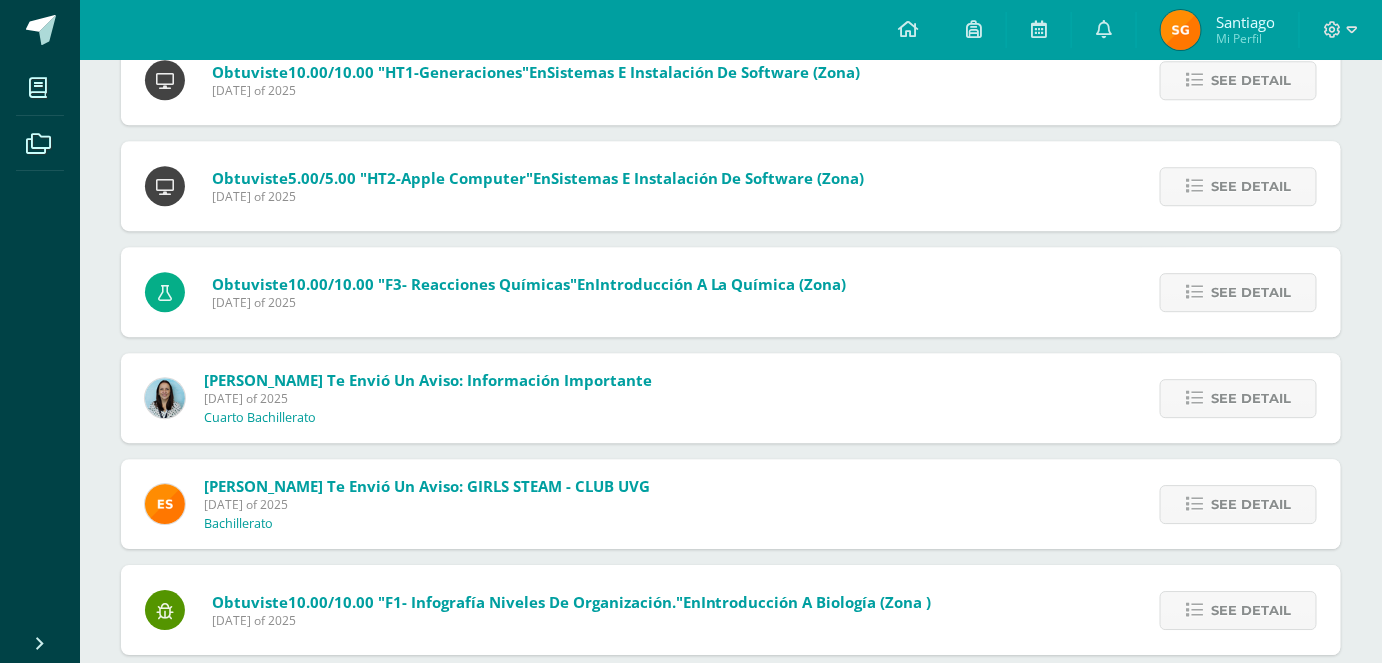 scroll, scrollTop: 1760, scrollLeft: 0, axis: vertical 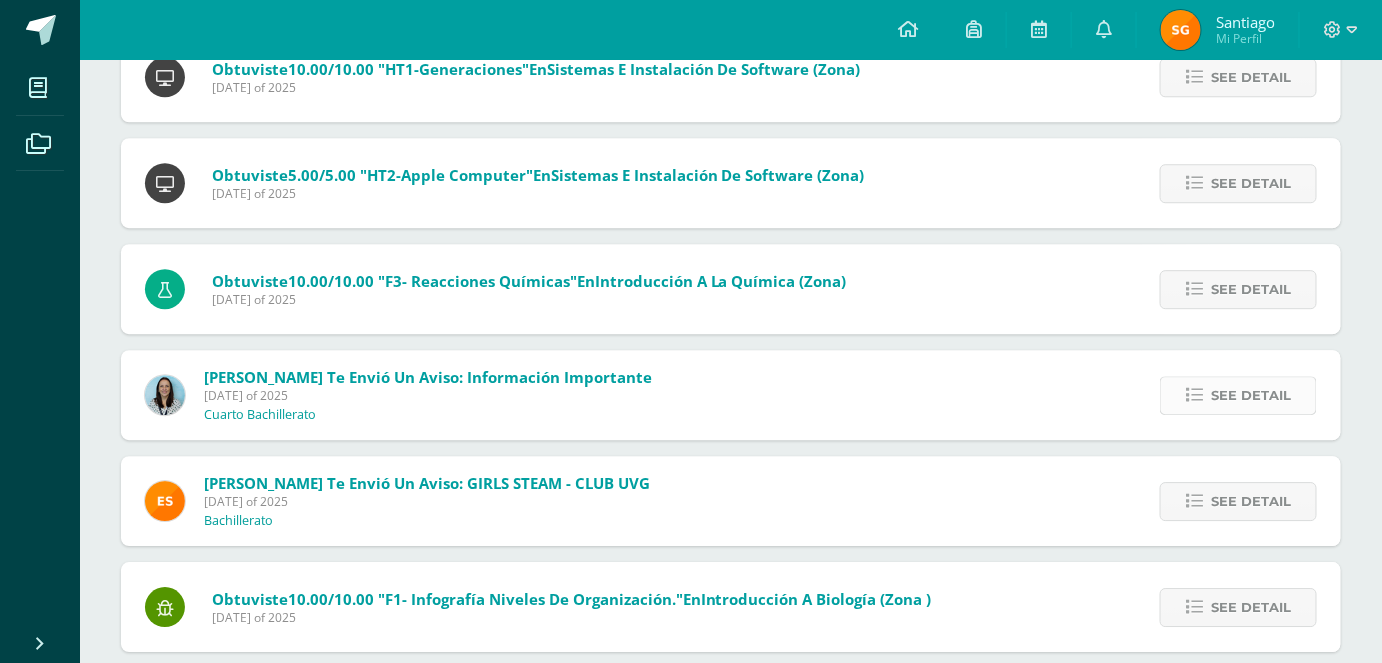 click on "See detail" at bounding box center (1251, 395) 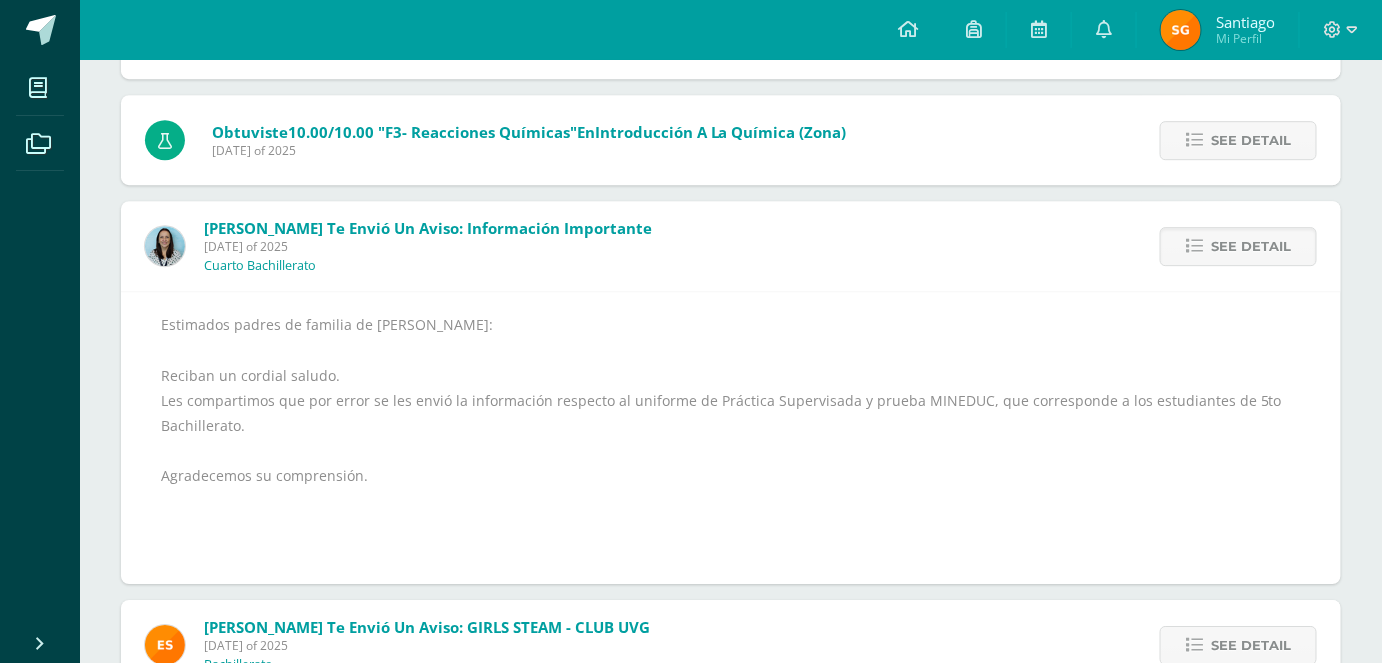 scroll, scrollTop: 1906, scrollLeft: 0, axis: vertical 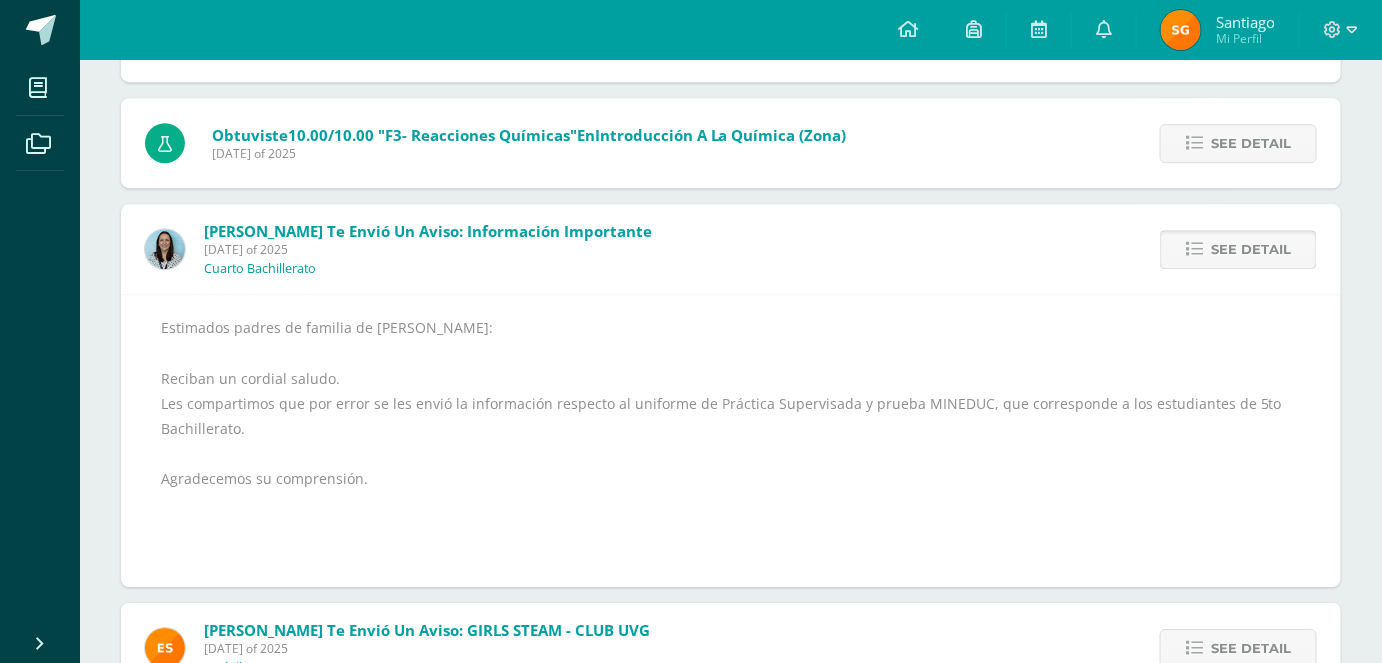 click on "See detail" at bounding box center [1238, 249] 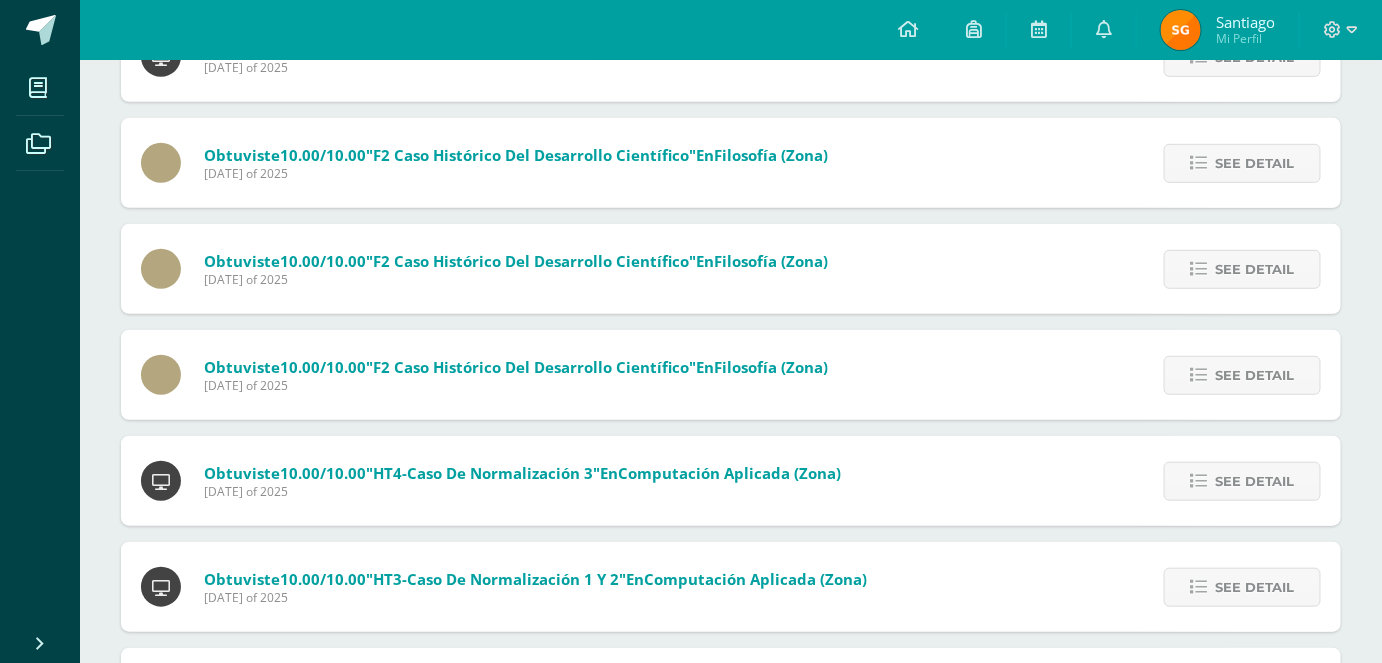 scroll, scrollTop: 297, scrollLeft: 0, axis: vertical 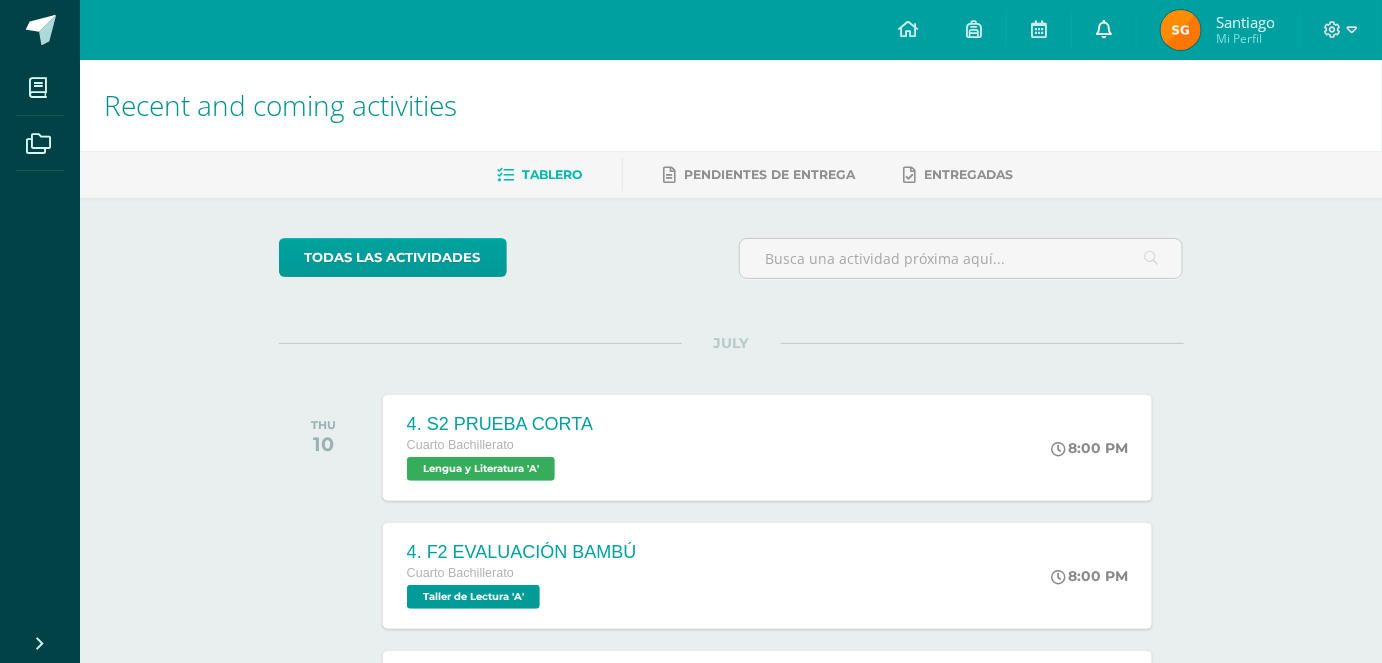 click at bounding box center (1104, 30) 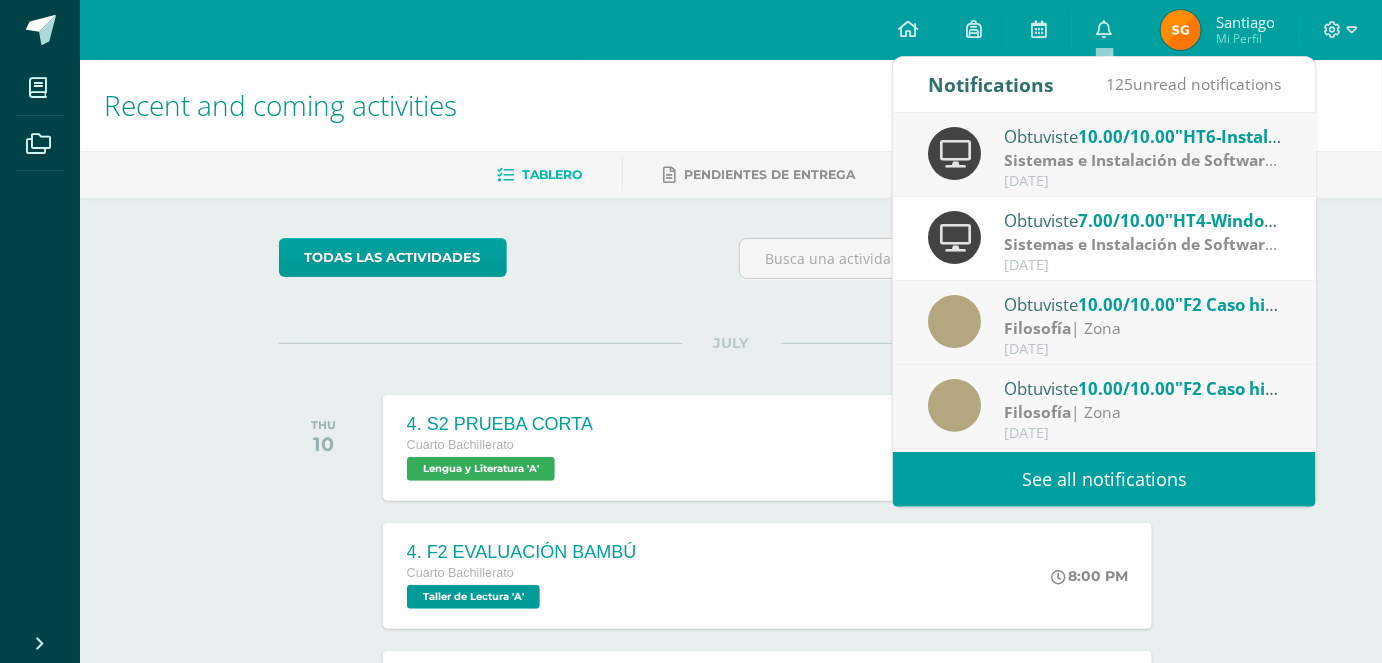 click on "Sistemas e Instalación de Software" at bounding box center (1140, 244) 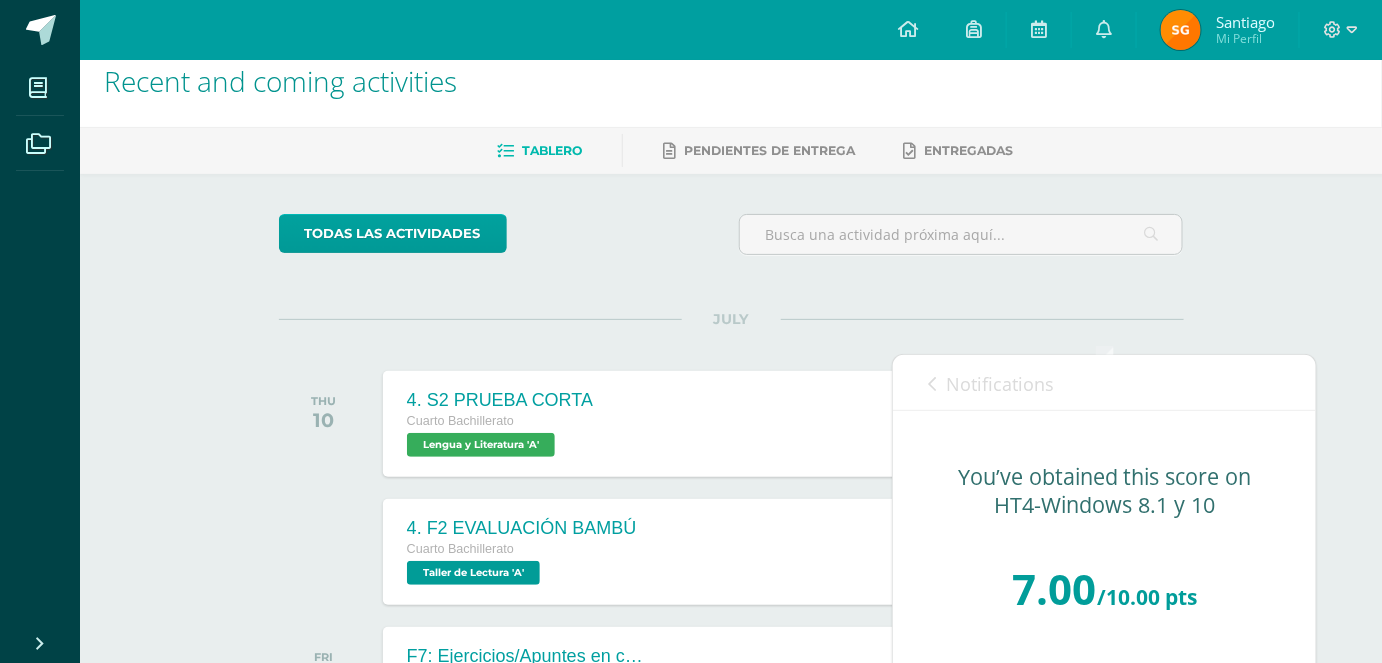 scroll, scrollTop: 0, scrollLeft: 0, axis: both 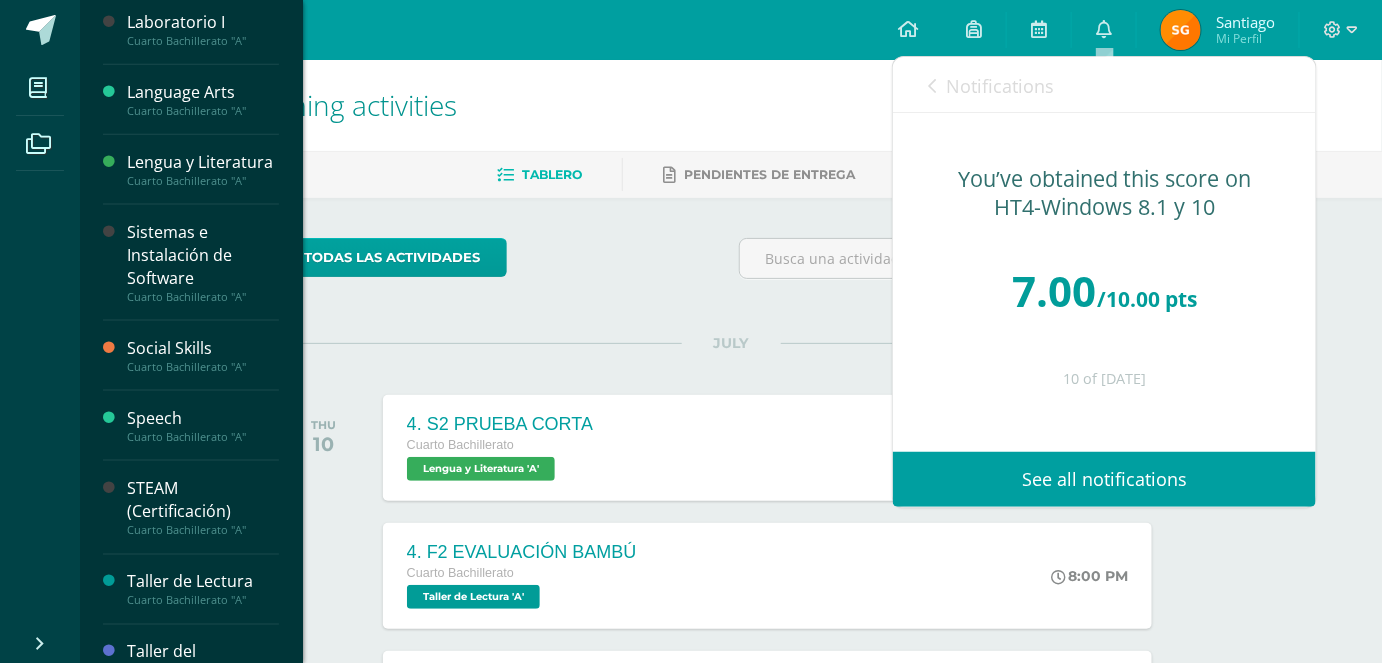 click on "Sistemas e Instalación de Software" at bounding box center [203, 255] 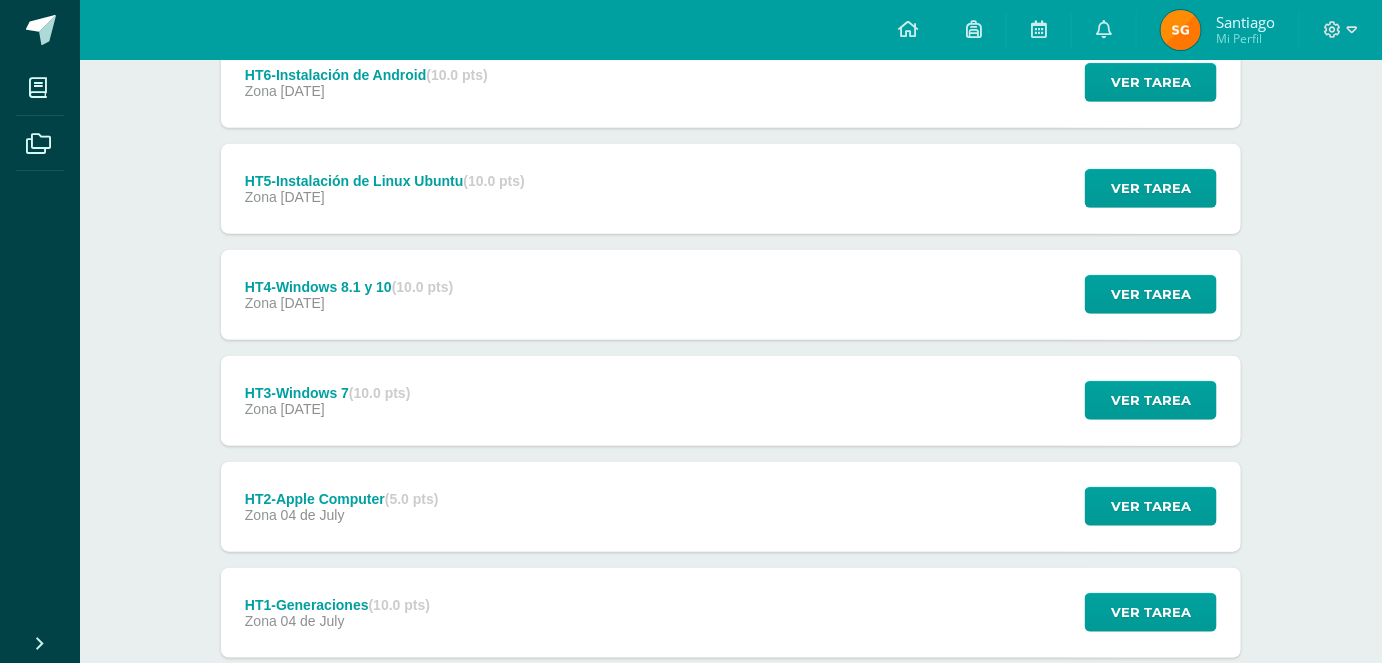 scroll, scrollTop: 347, scrollLeft: 0, axis: vertical 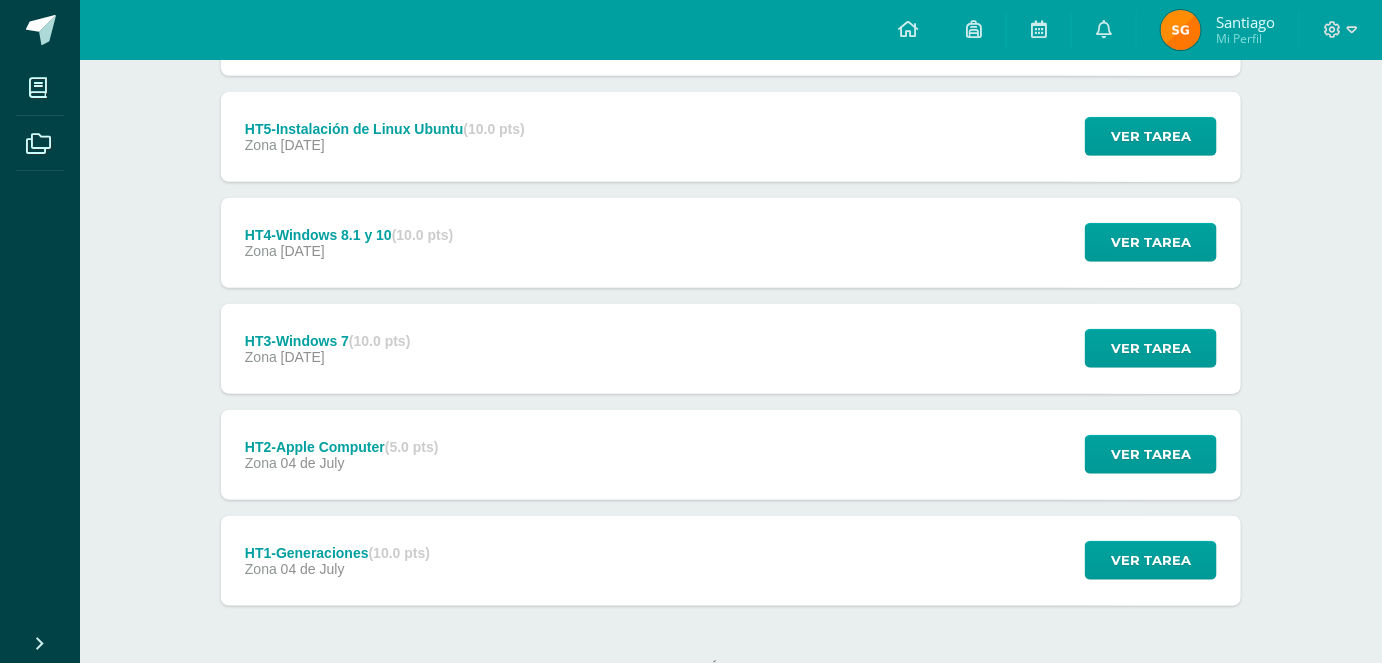 click on "HT4-Windows 8.1 y 10  (10.0 pts)
Zona
08 de July" at bounding box center [349, 243] 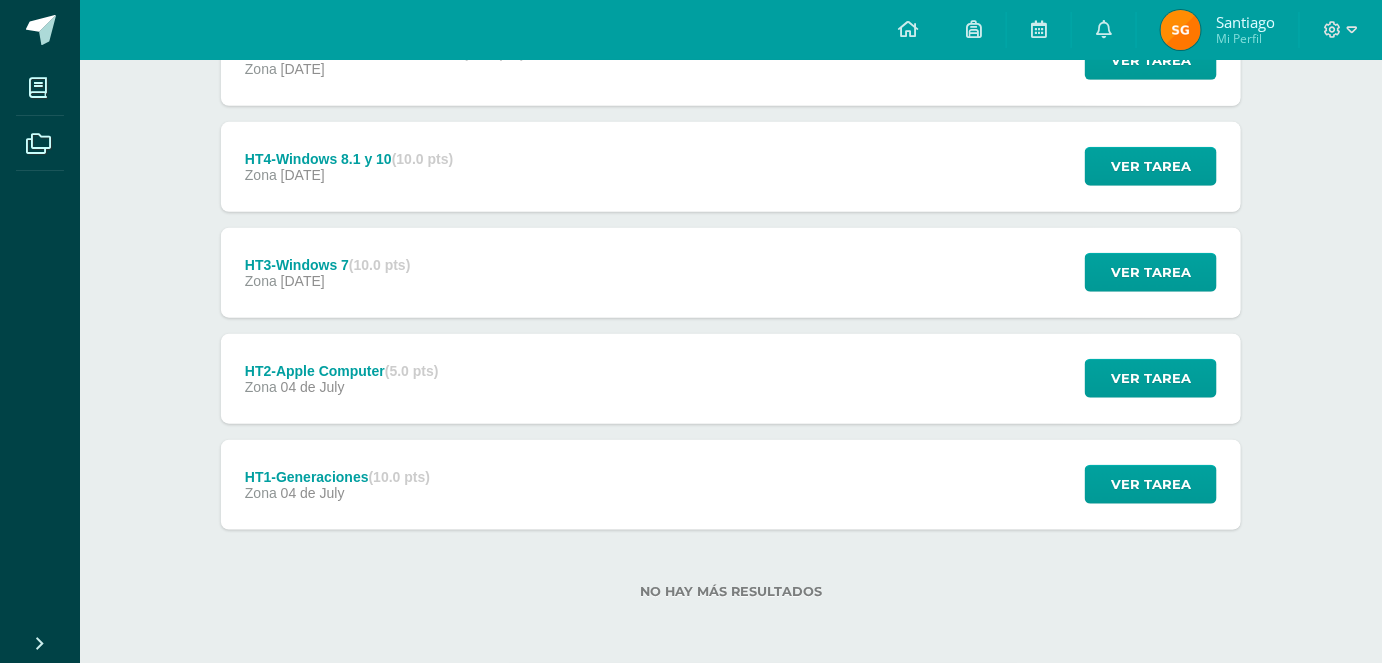 scroll, scrollTop: 424, scrollLeft: 0, axis: vertical 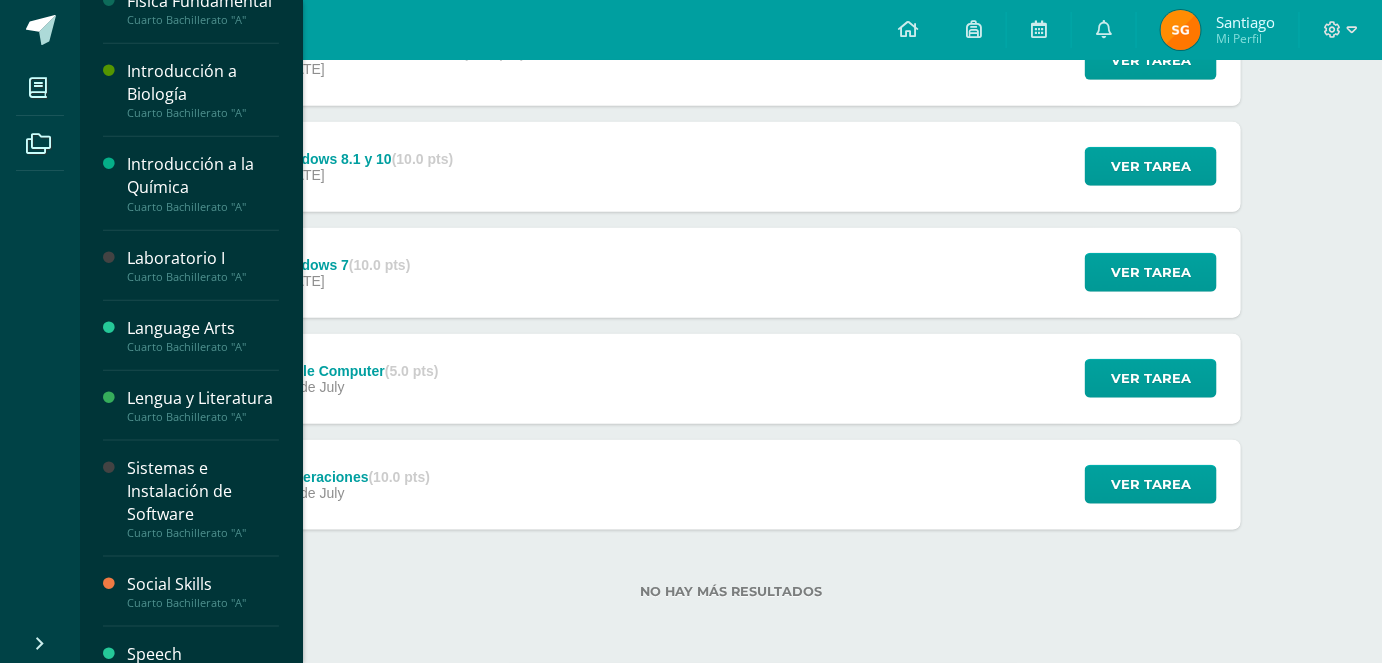 click on "Cuarto
Bachillerato
"A"" at bounding box center [203, 277] 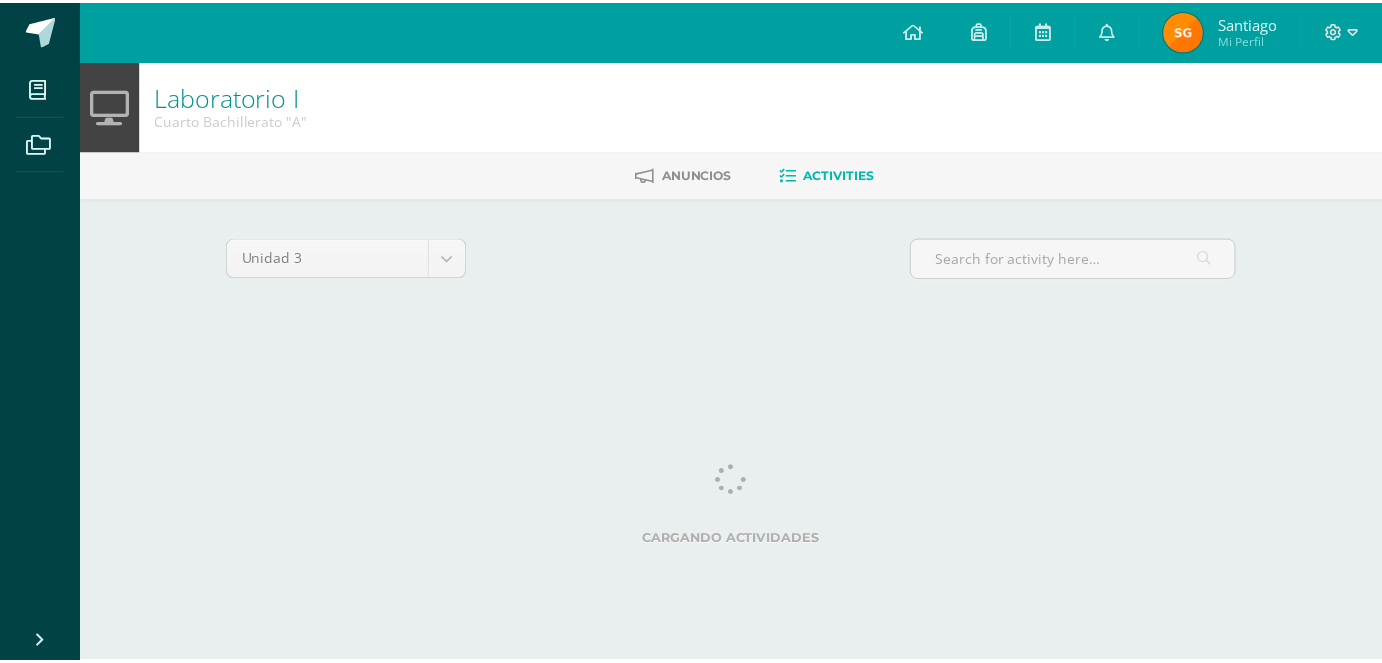 scroll, scrollTop: 0, scrollLeft: 0, axis: both 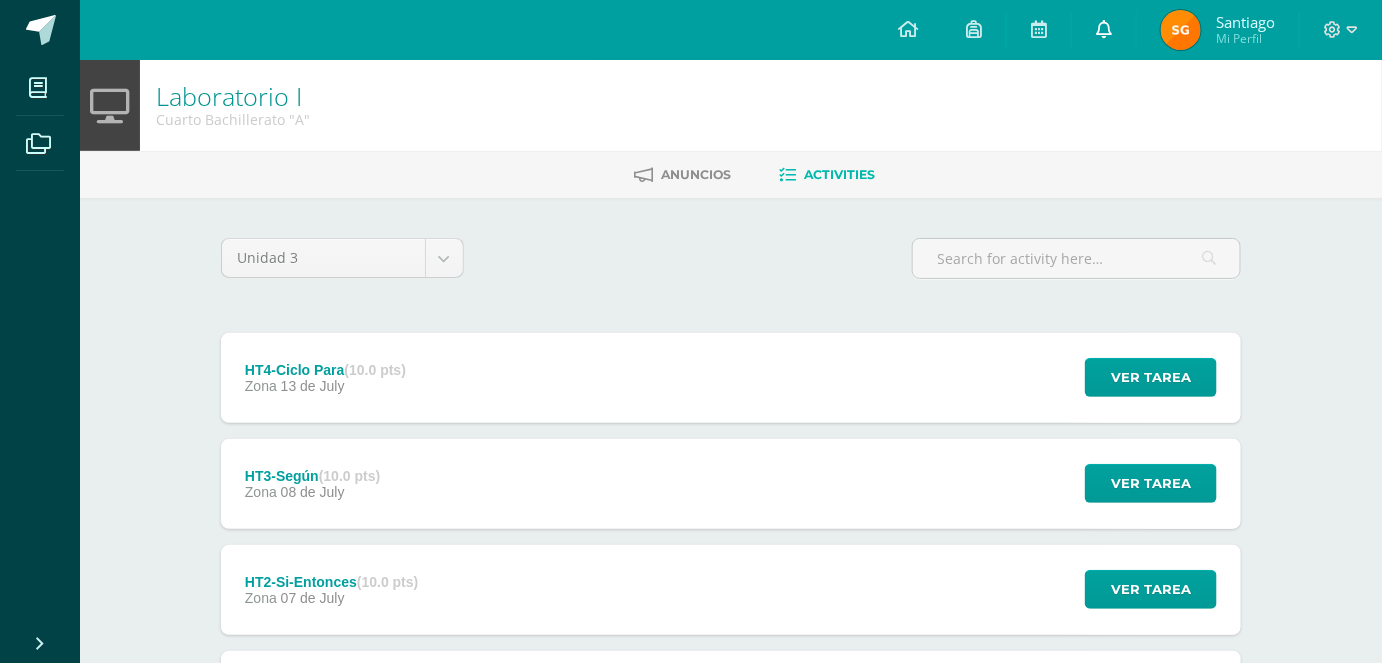 click at bounding box center [1104, 29] 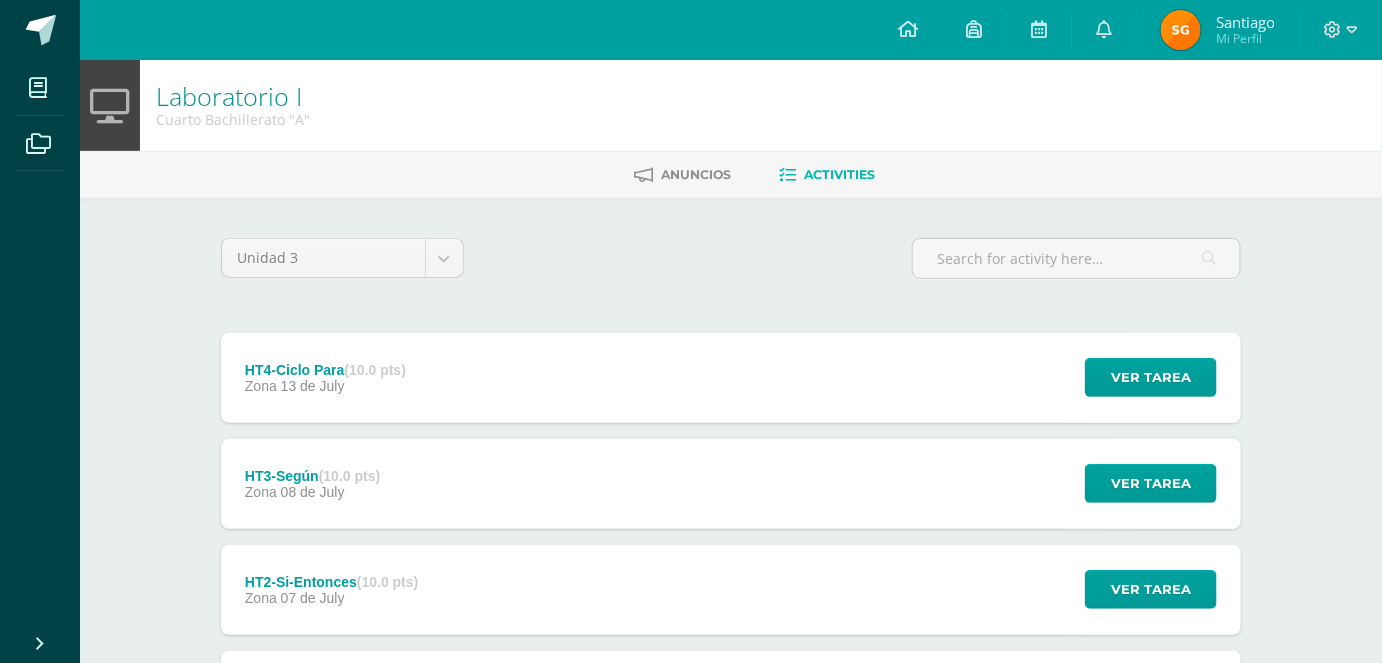 click on "Anuncios
Activities" at bounding box center [755, 174] 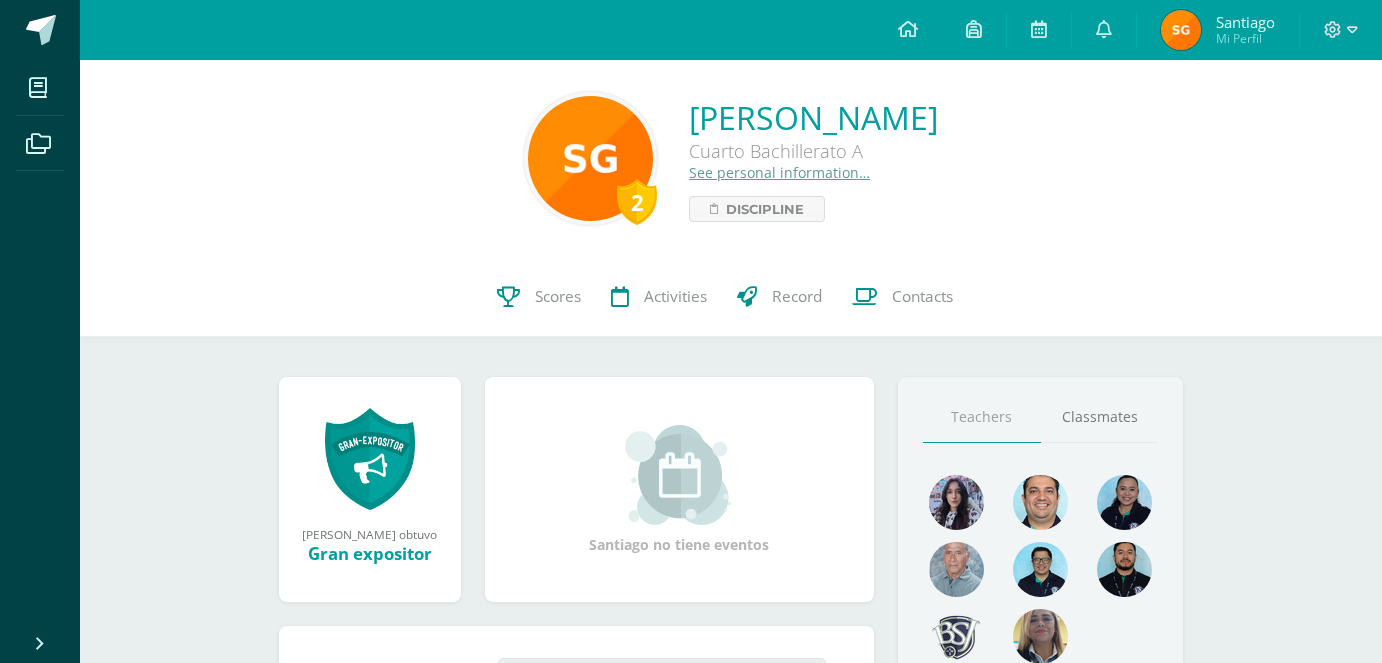 scroll, scrollTop: 0, scrollLeft: 0, axis: both 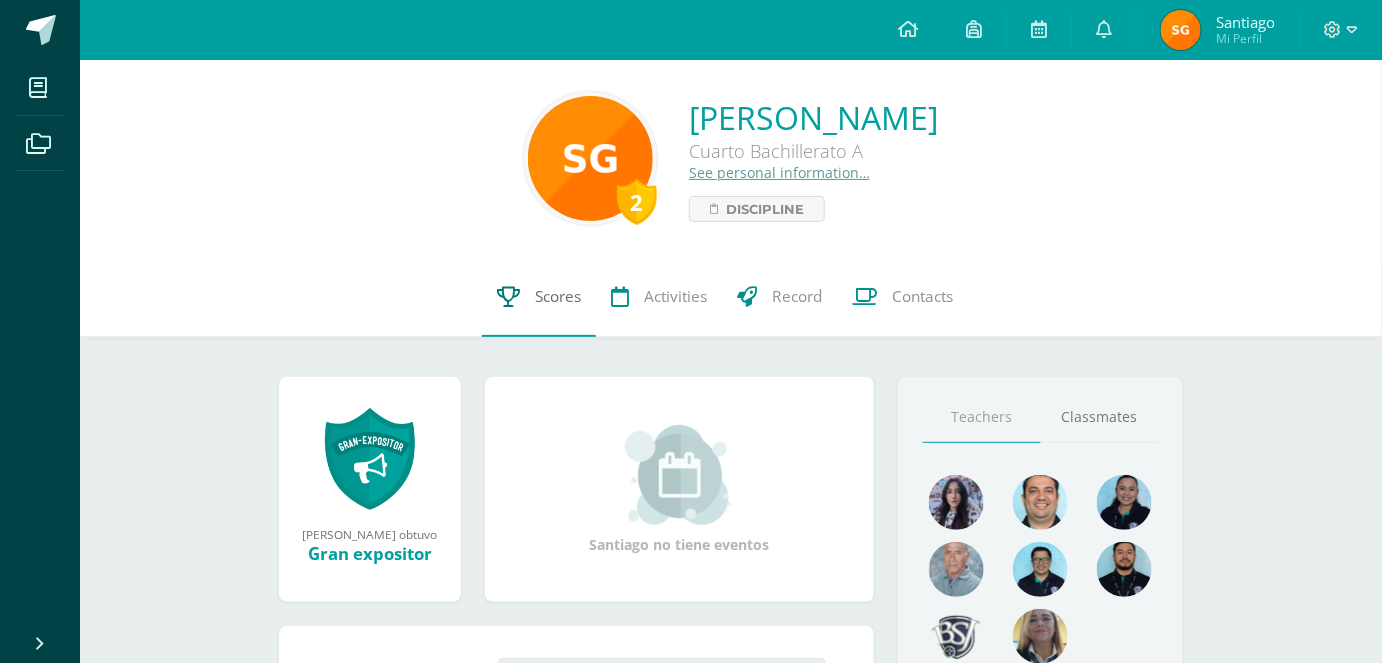 click on "Scores" at bounding box center (539, 297) 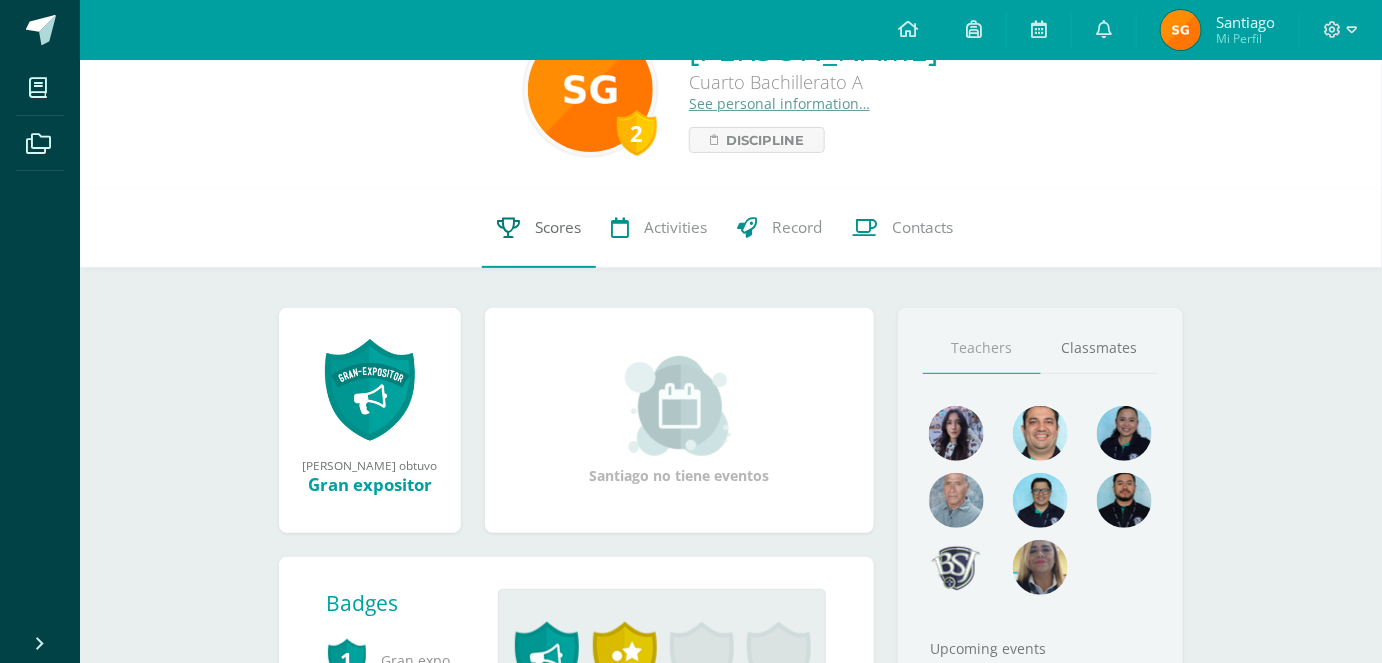 scroll, scrollTop: 69, scrollLeft: 0, axis: vertical 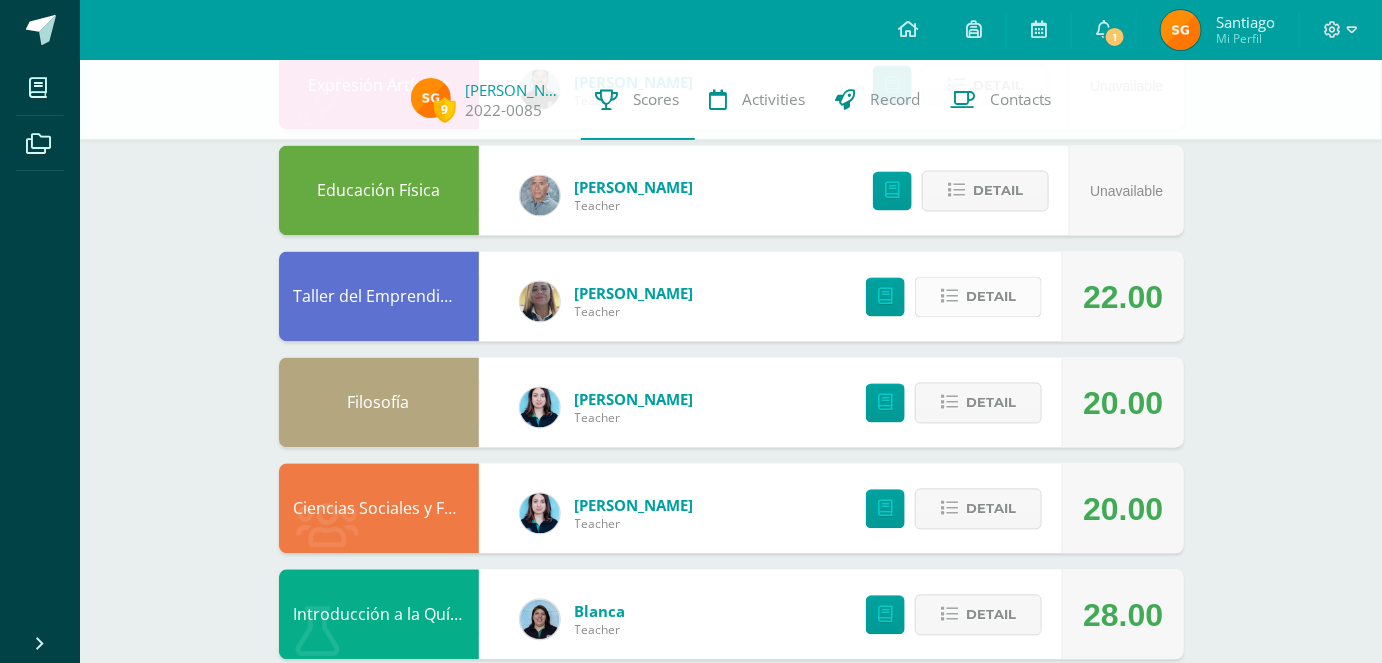 click on "Detail" at bounding box center (991, 297) 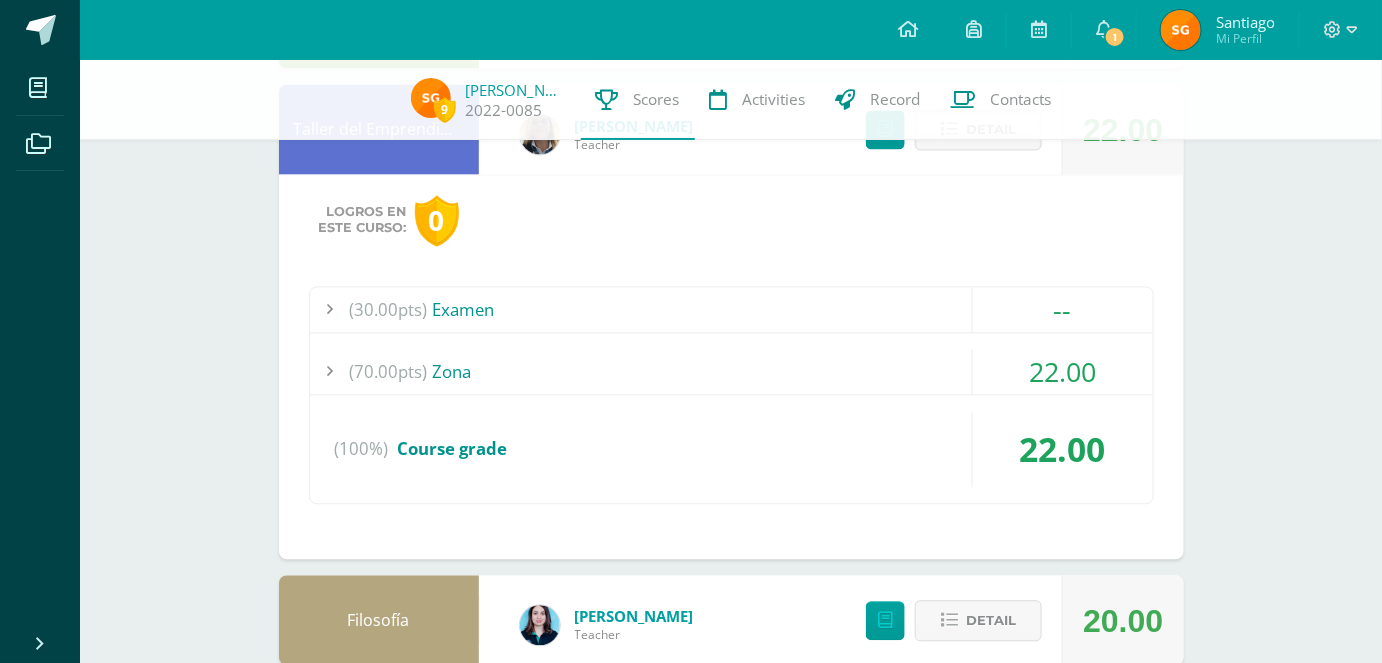 scroll, scrollTop: 1283, scrollLeft: 0, axis: vertical 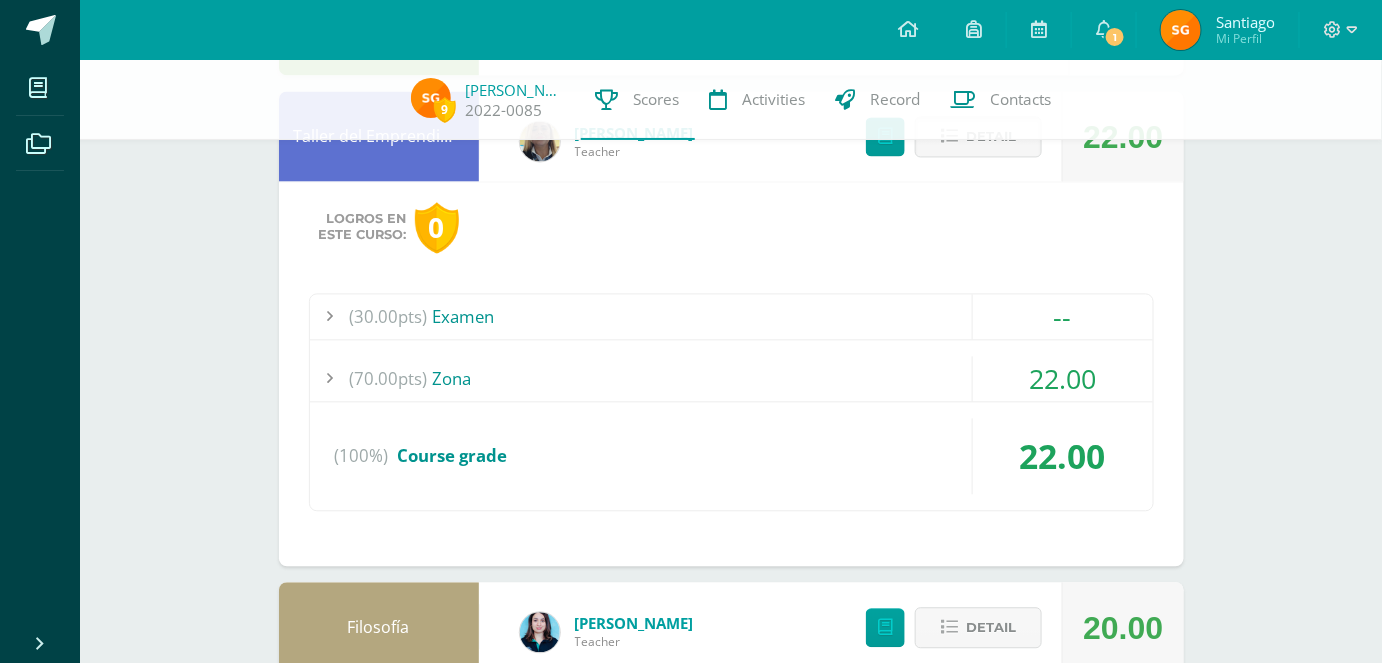click at bounding box center [330, 378] 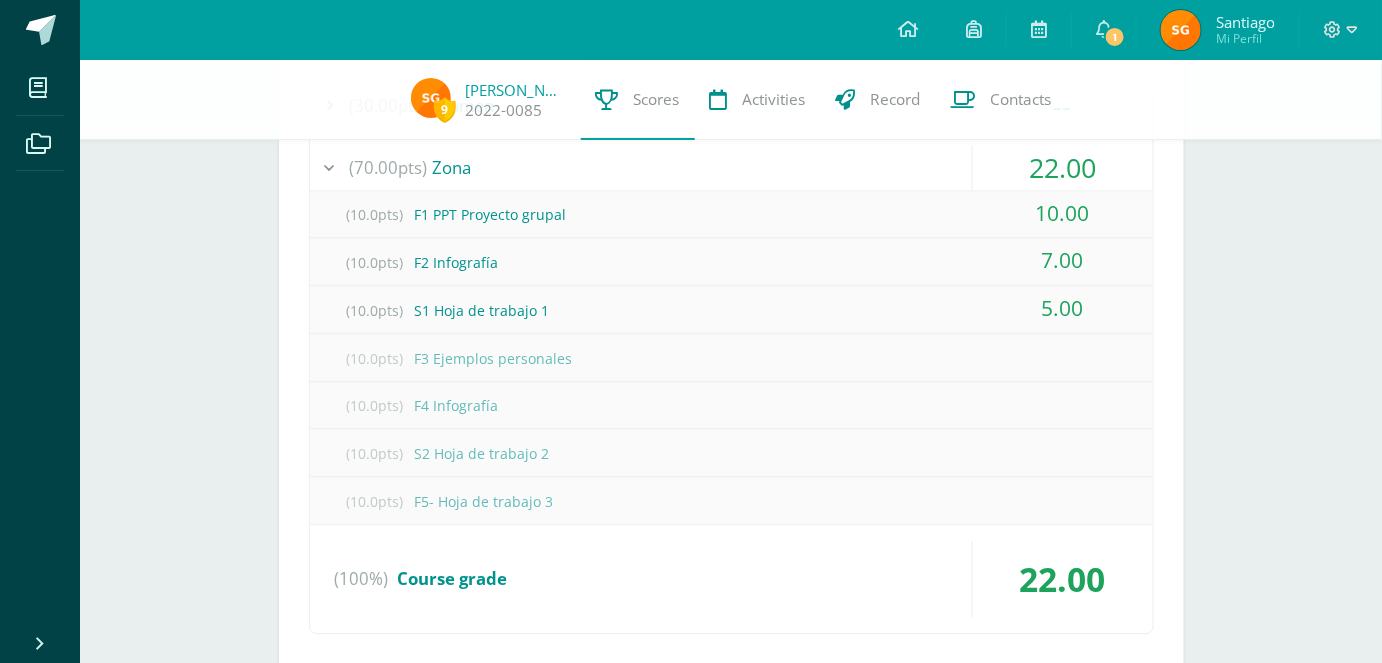 scroll, scrollTop: 1493, scrollLeft: 0, axis: vertical 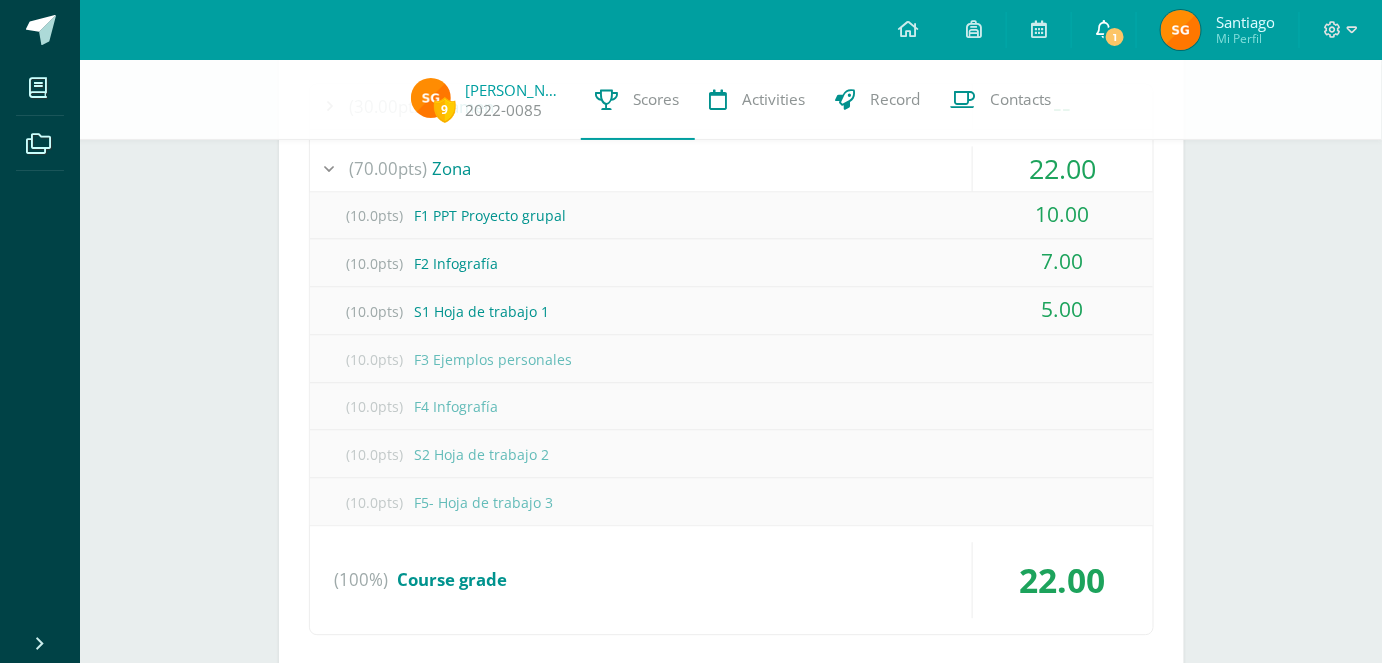 click on "1" at bounding box center [1104, 30] 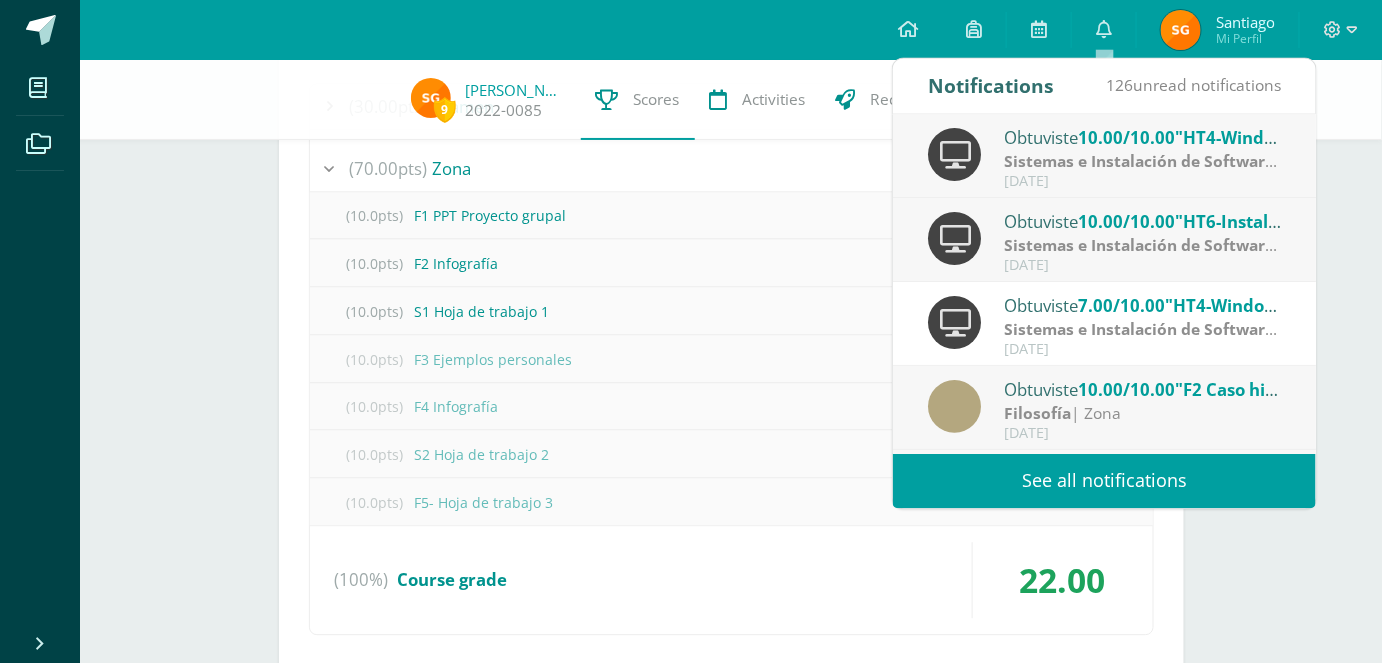 click on "9
Santiago Galvez
2022-0085
Scores Activities Record Contacts  Pendiente
Unidad 3                             Unidad 1 Unidad 2 Unidad 3 Unidad 4 Download report card
Introducción a Biología
Blanca  Teacher
19.50
Detail
Taller de Lectura
Rogelia Martinez Teacher Unavailable Detail
Speech
Carlos Sinto Teacher
28.00
Detail
TOEFL
Silvia Bonilla Teacher Unavailable Detail
Language Arts
Ana Mendoza Teacher
35.00" at bounding box center [731, 72] 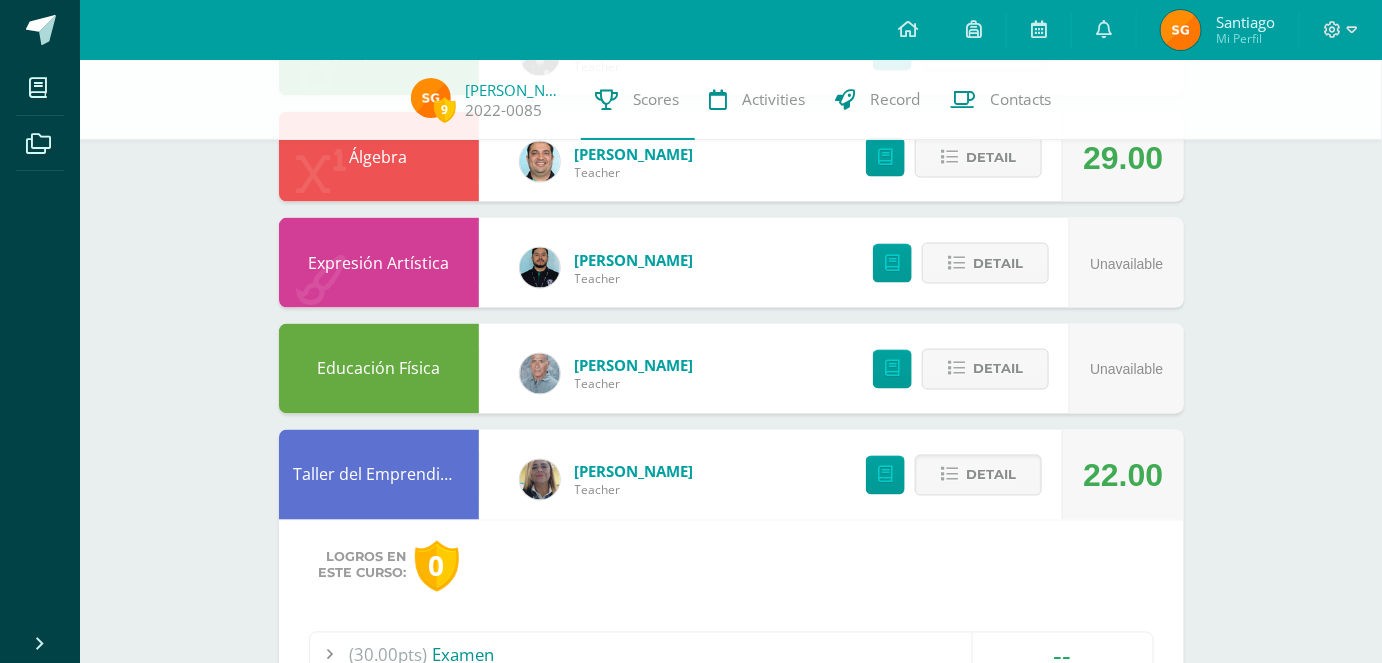 scroll, scrollTop: 914, scrollLeft: 0, axis: vertical 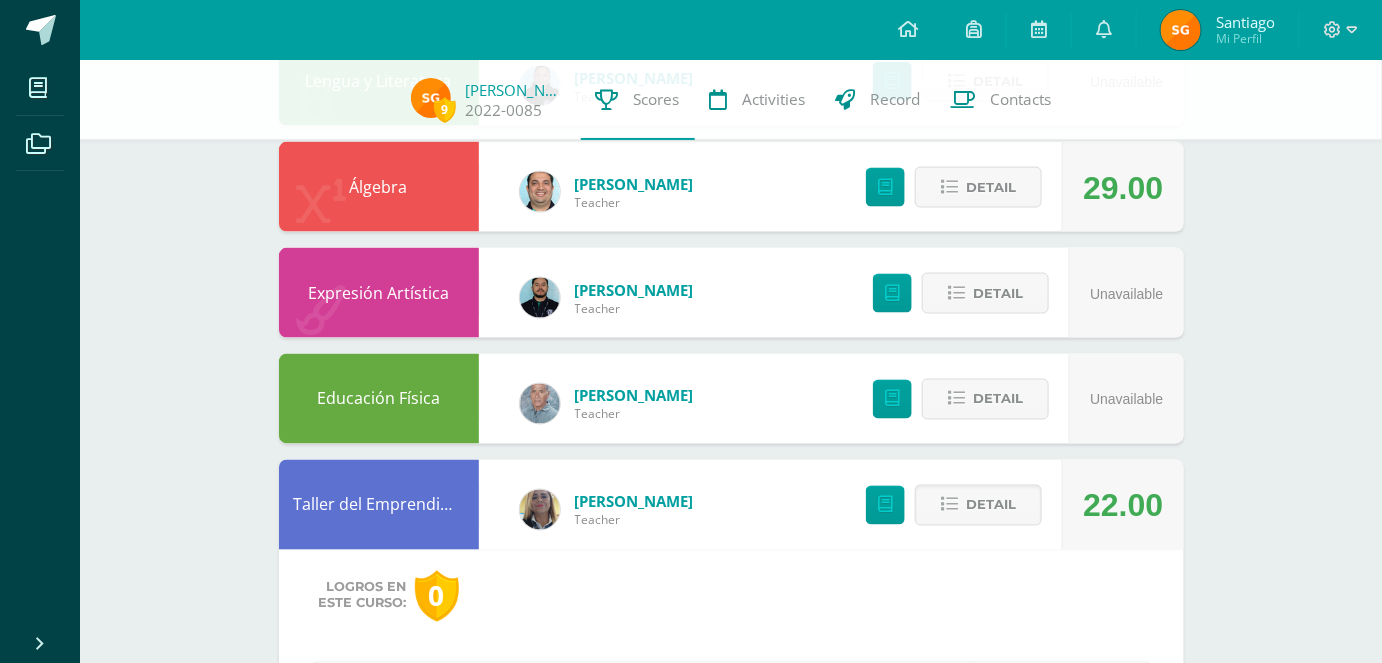 click on "Taller del Emprendimiento" at bounding box center [379, 505] 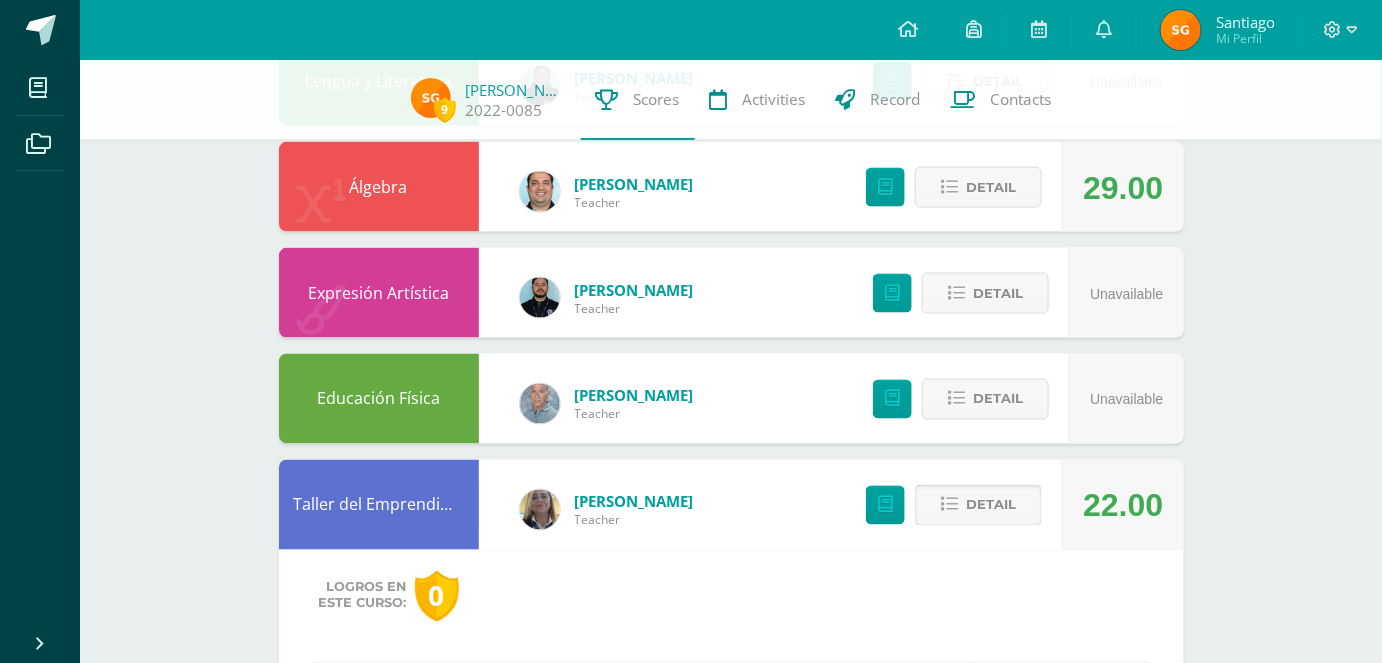 click on "Detail" at bounding box center (991, 505) 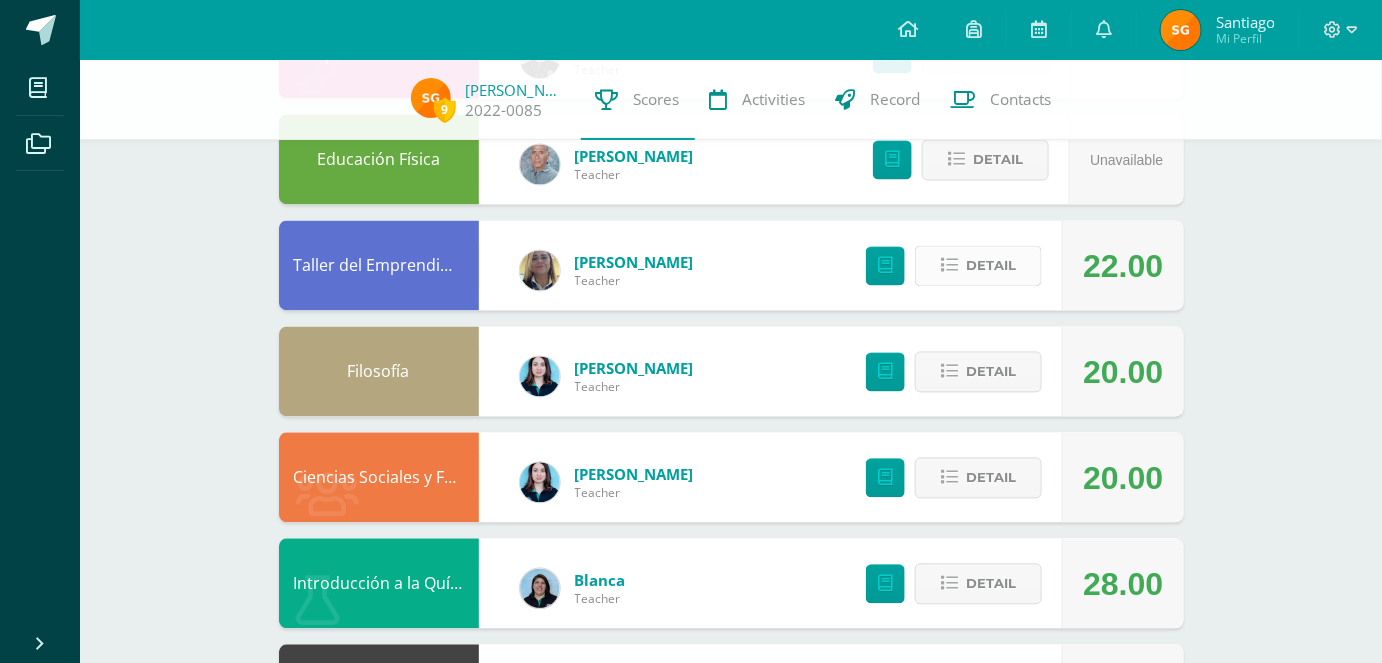 scroll, scrollTop: 1154, scrollLeft: 0, axis: vertical 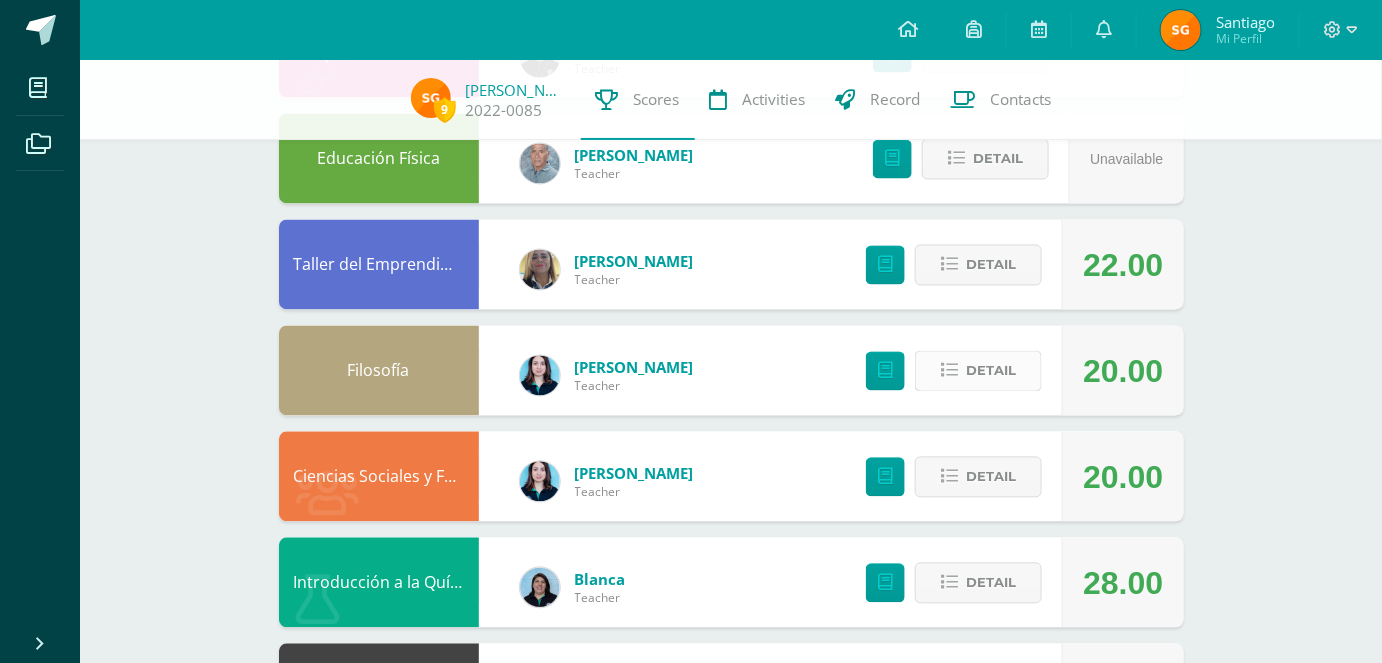 click on "Detail" at bounding box center (978, 371) 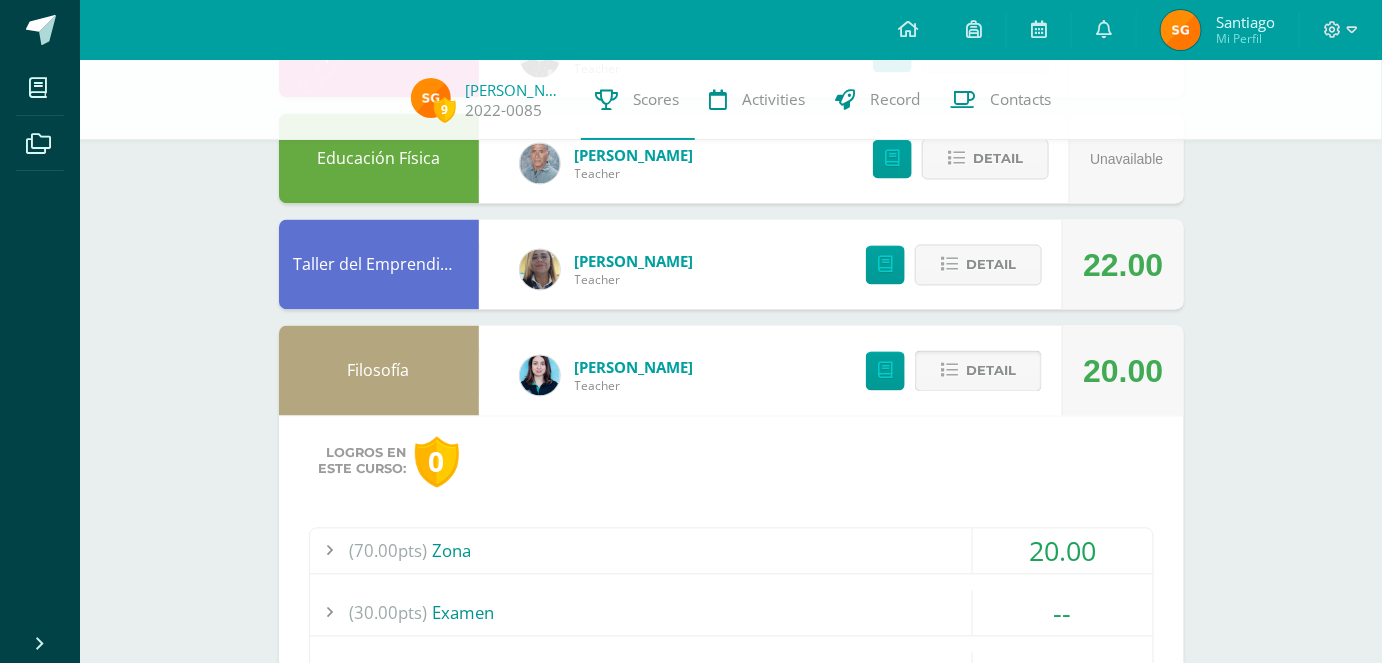 click on "Detail" at bounding box center [978, 371] 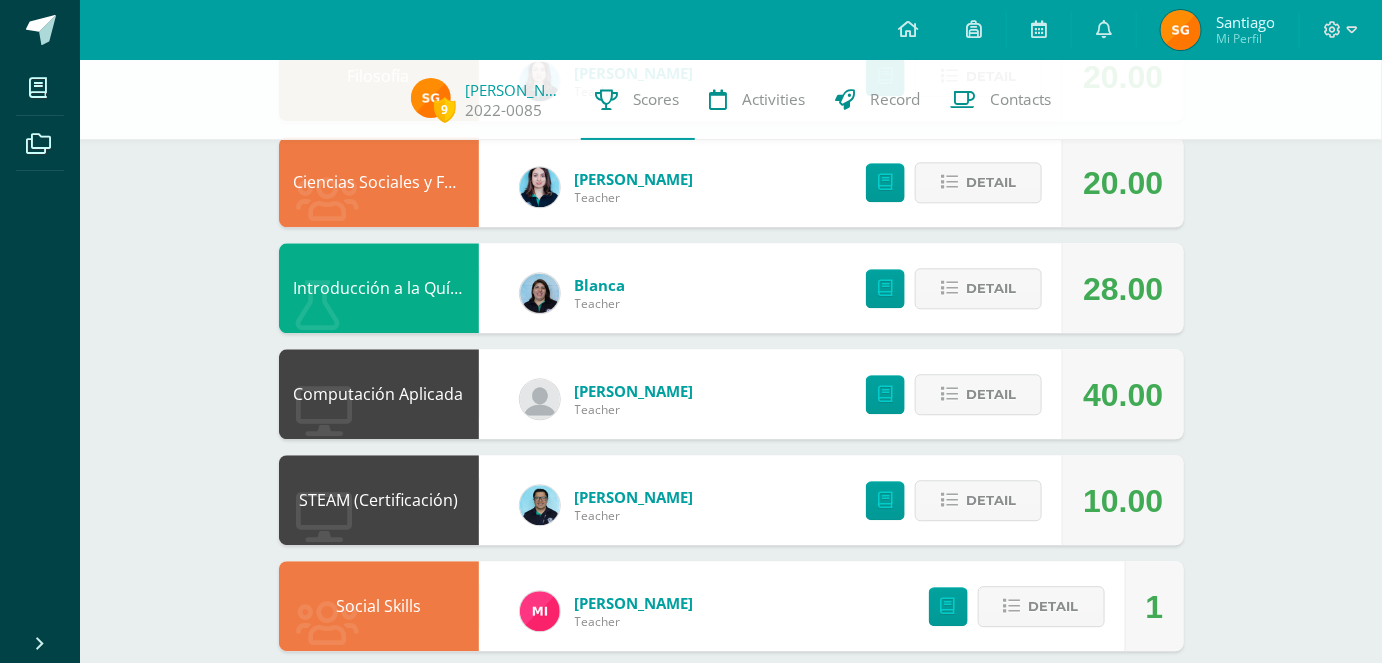 scroll, scrollTop: 1421, scrollLeft: 0, axis: vertical 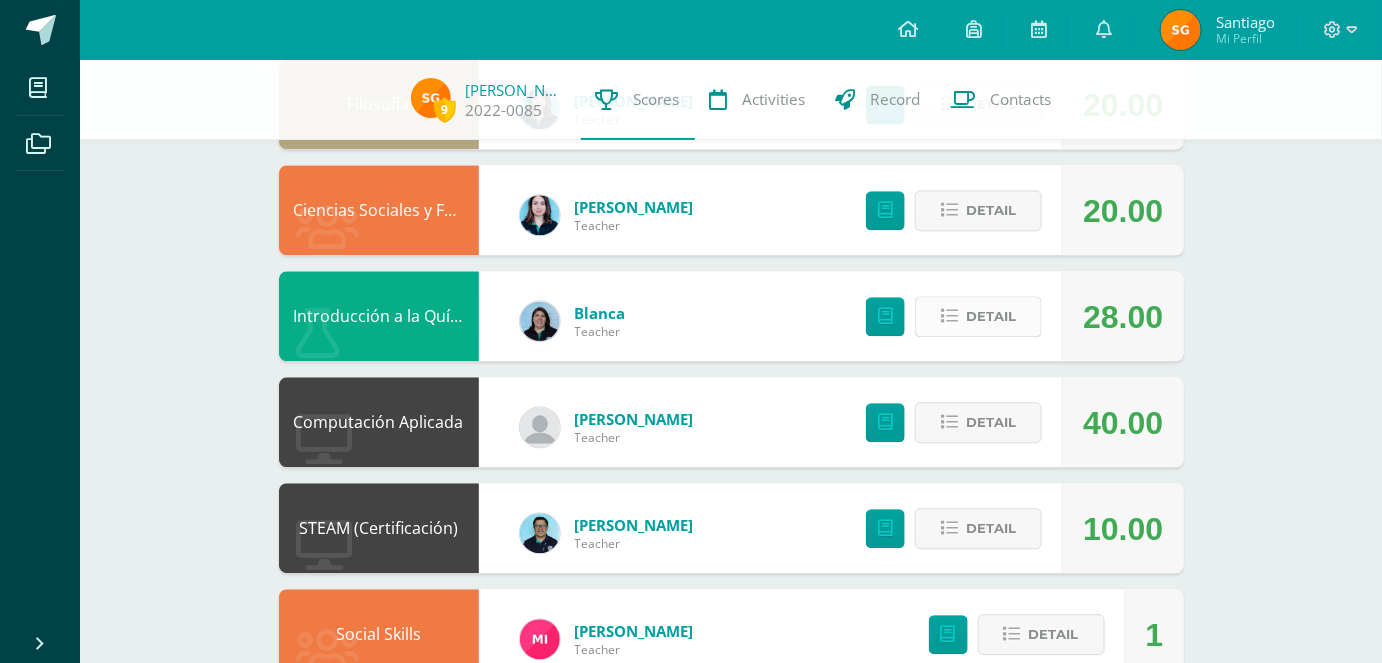 click on "Detail" at bounding box center (991, 316) 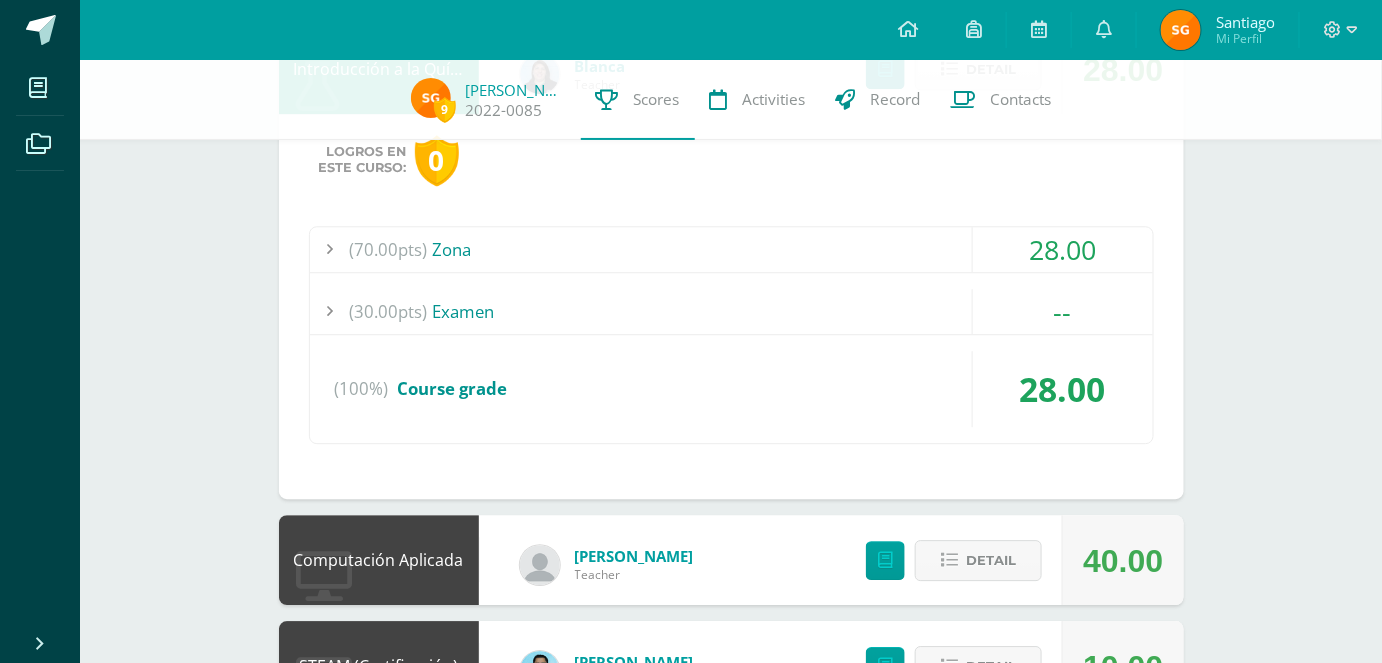 scroll, scrollTop: 1669, scrollLeft: 0, axis: vertical 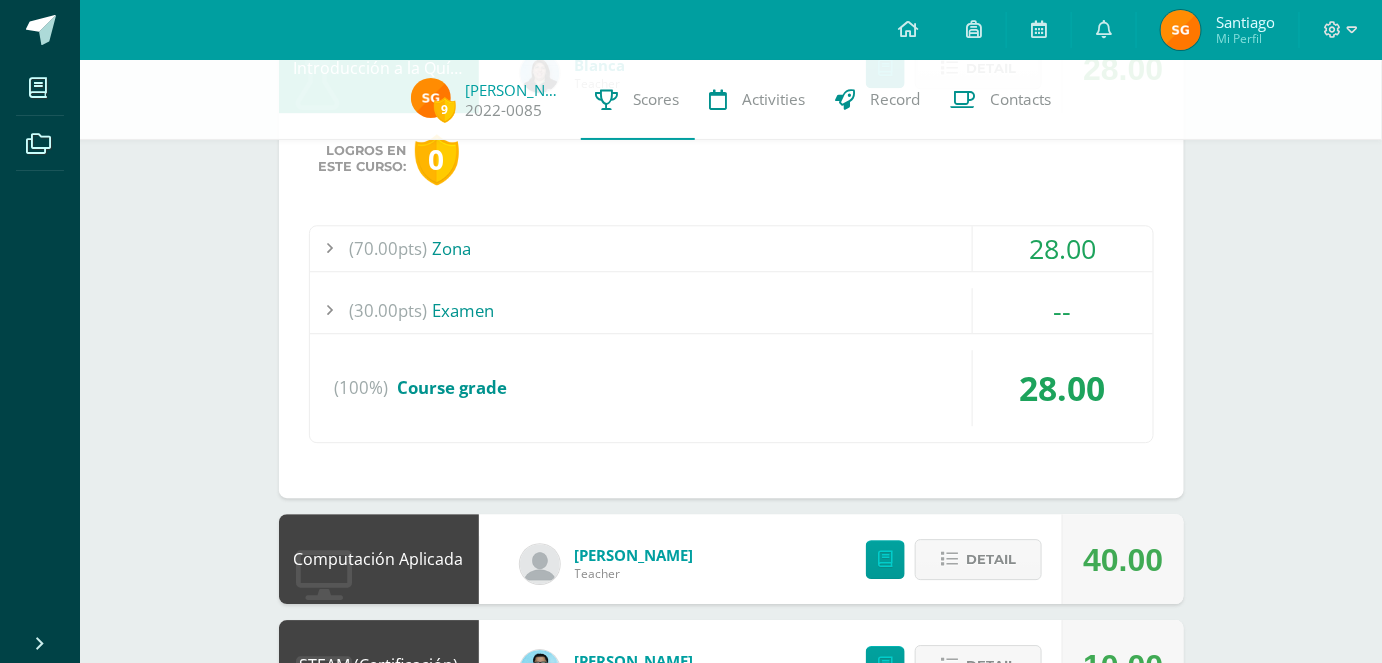 click at bounding box center [330, 248] 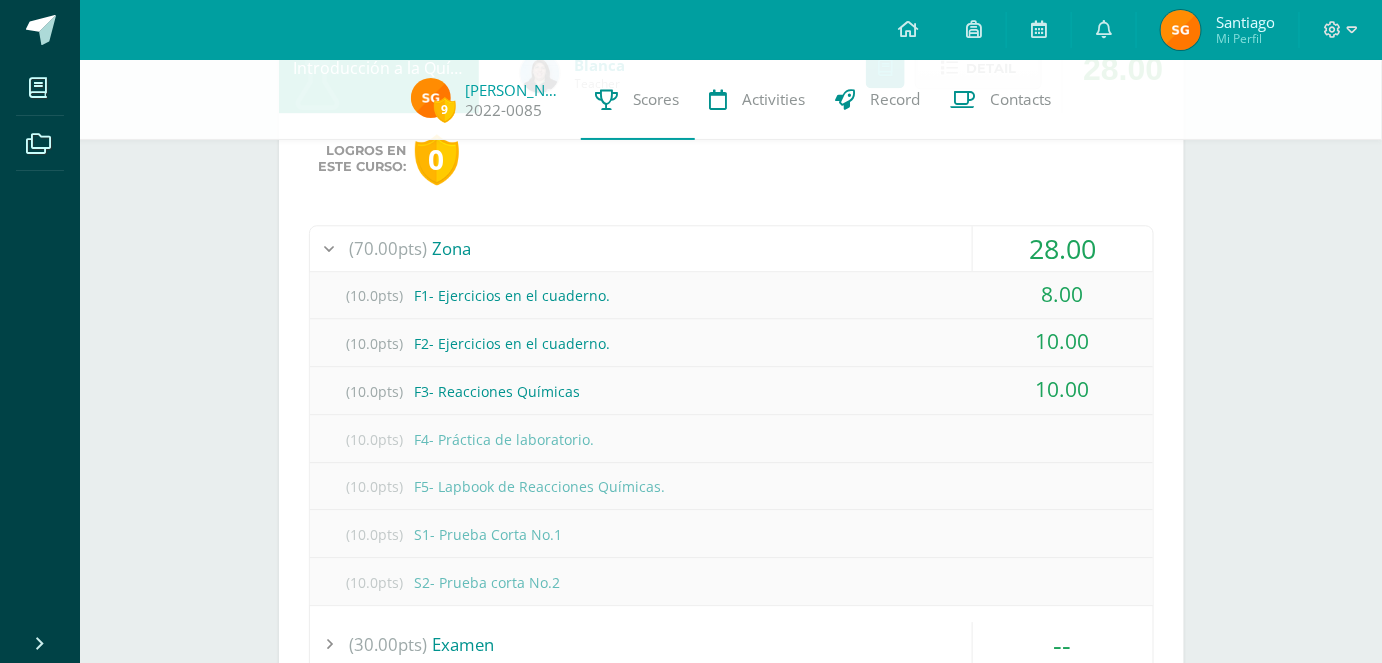 click on "(10.0pts)  F1- Ejercicios en el cuaderno." at bounding box center [731, 295] 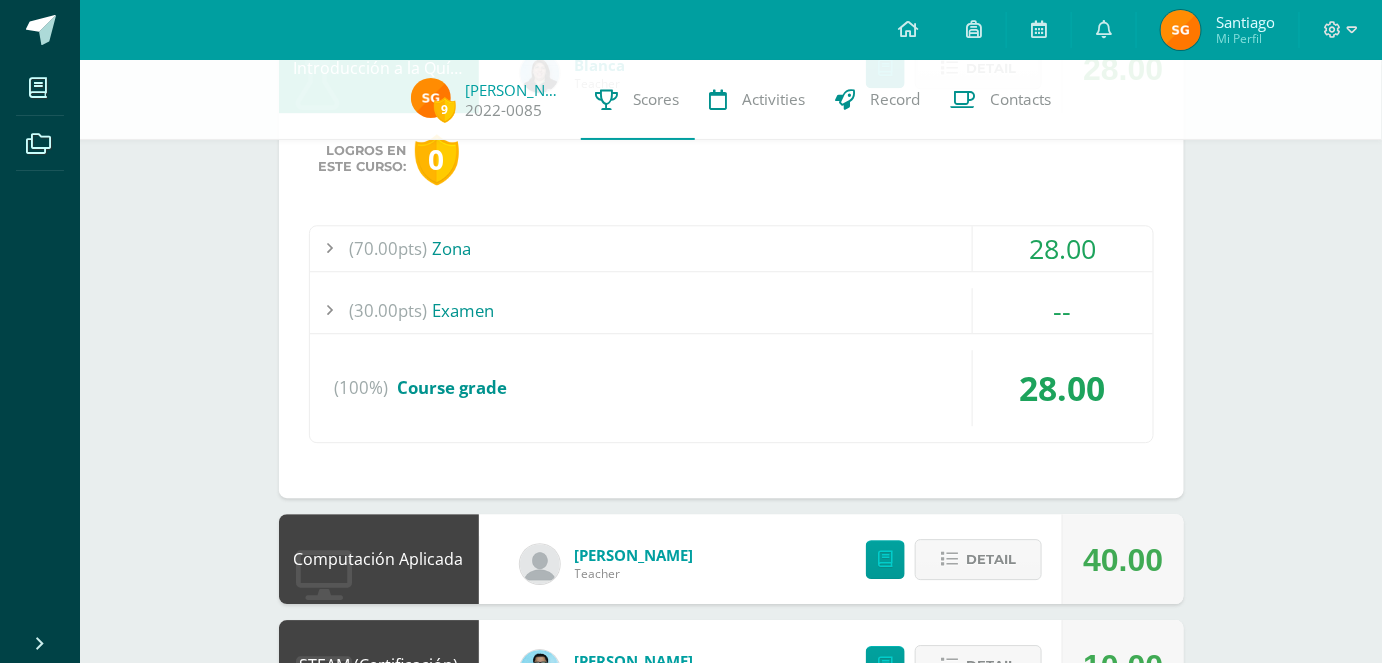 click at bounding box center (330, 248) 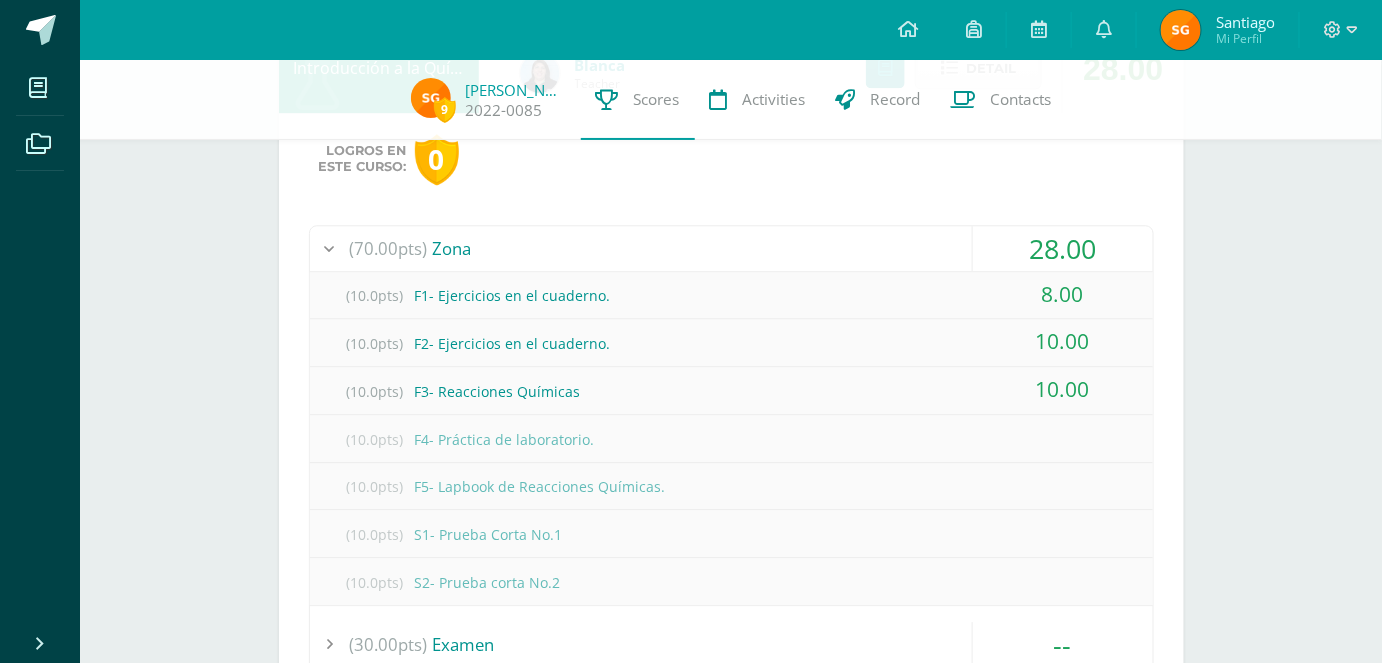 click at bounding box center (330, 248) 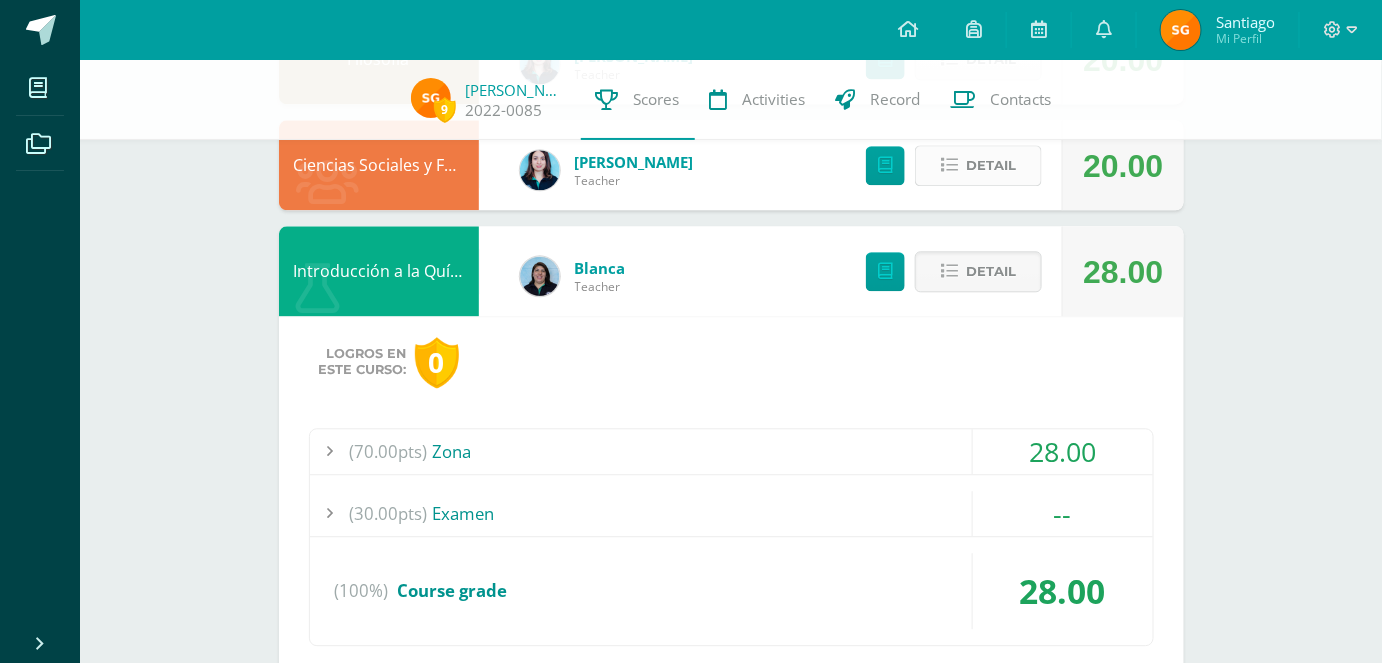 scroll, scrollTop: 1465, scrollLeft: 0, axis: vertical 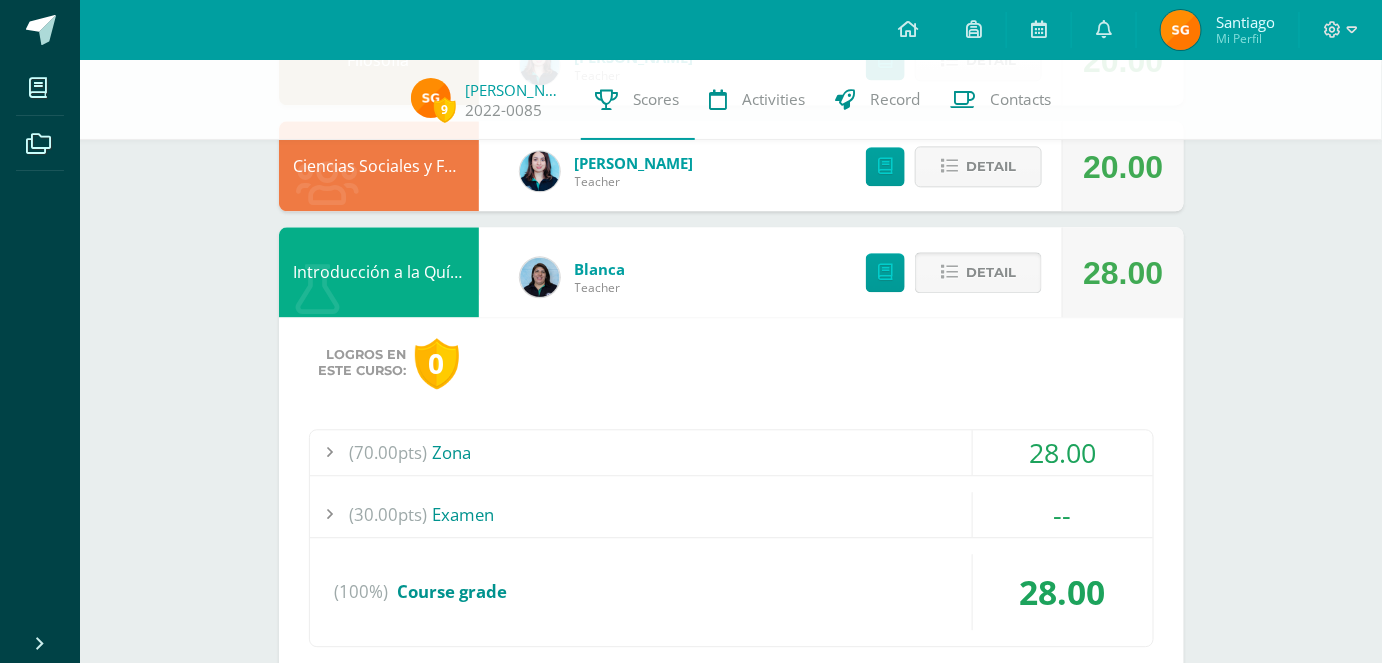 click on "Detail" at bounding box center [991, 272] 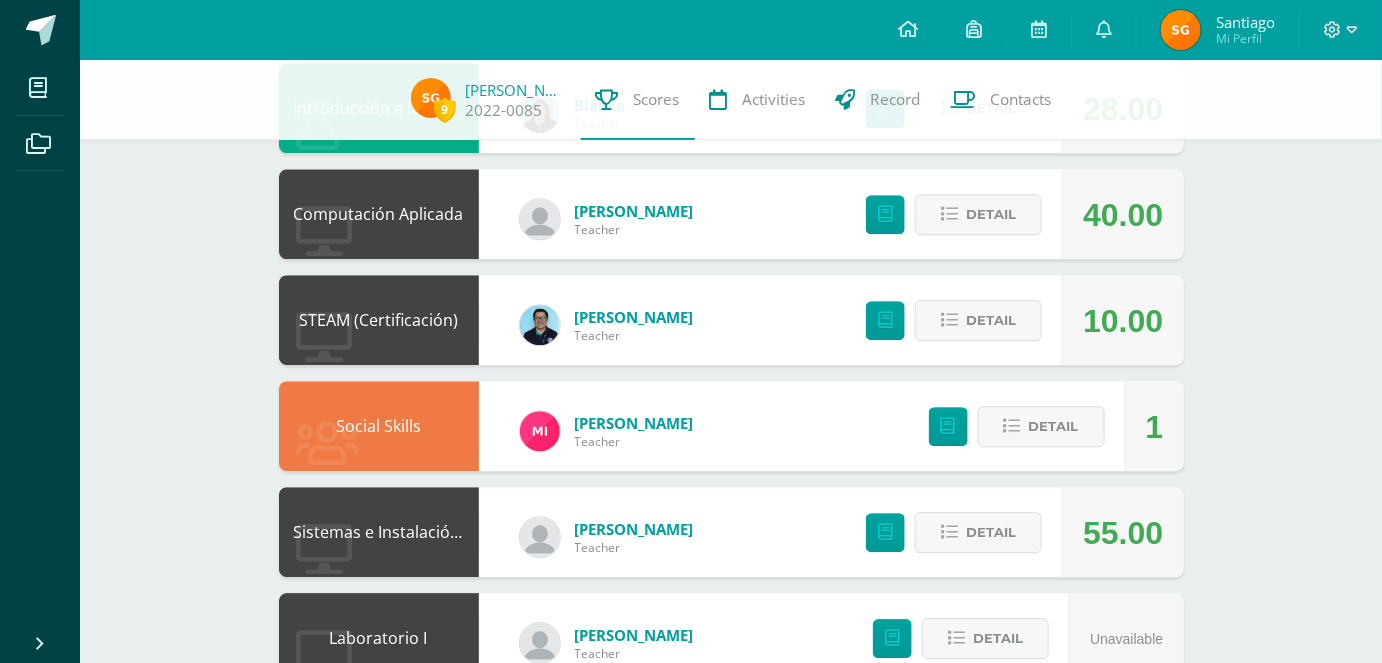 scroll, scrollTop: 1689, scrollLeft: 0, axis: vertical 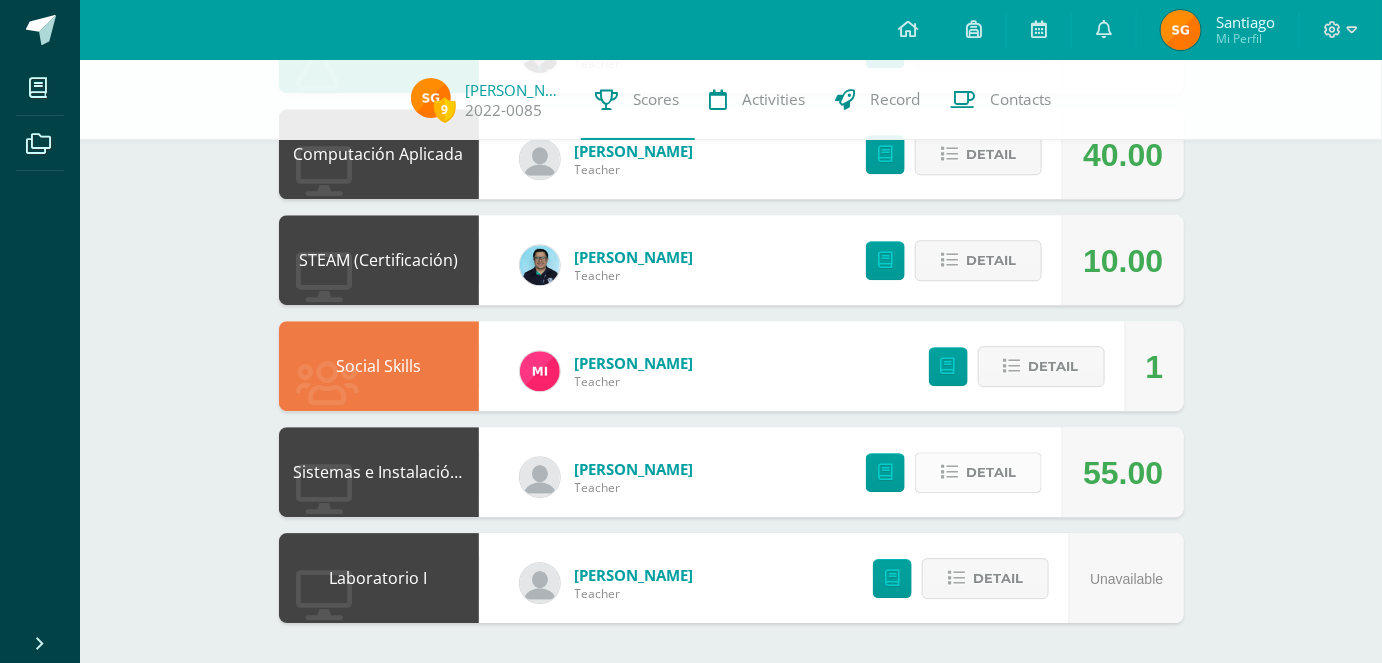 click on "Detail" at bounding box center [978, 472] 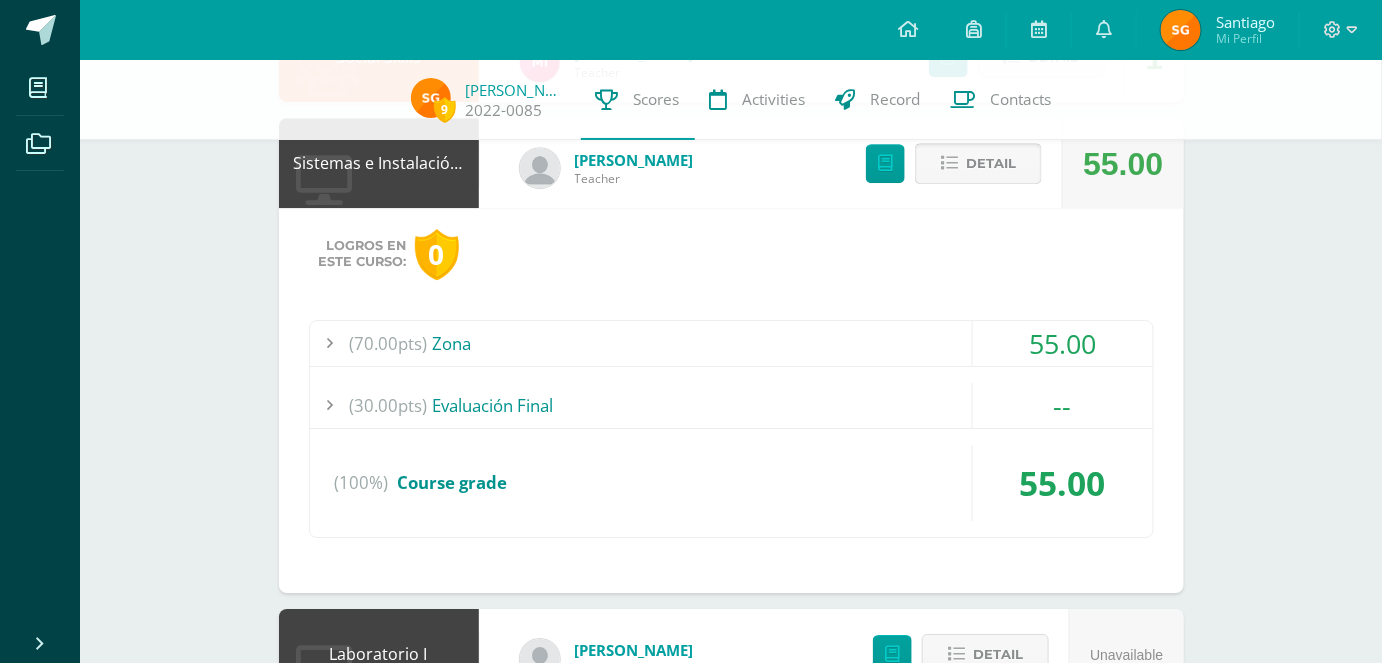 scroll, scrollTop: 2006, scrollLeft: 0, axis: vertical 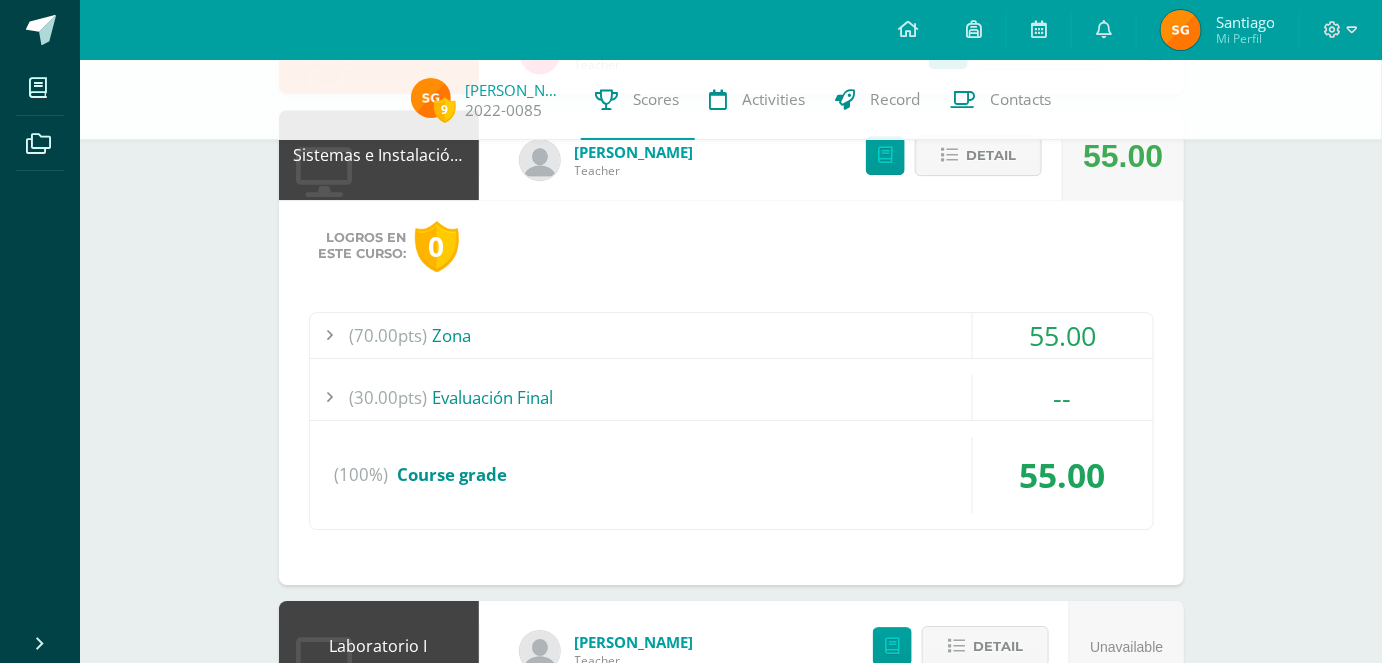 click at bounding box center (330, 335) 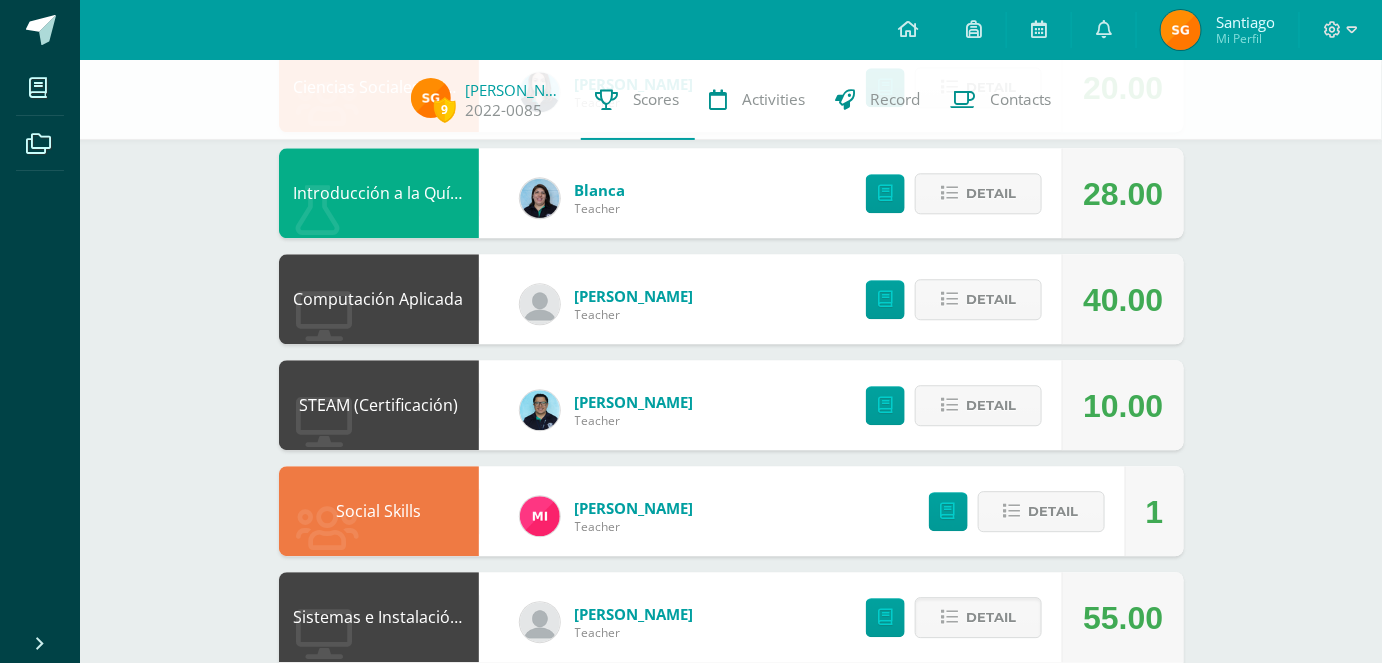 scroll, scrollTop: 1517, scrollLeft: 0, axis: vertical 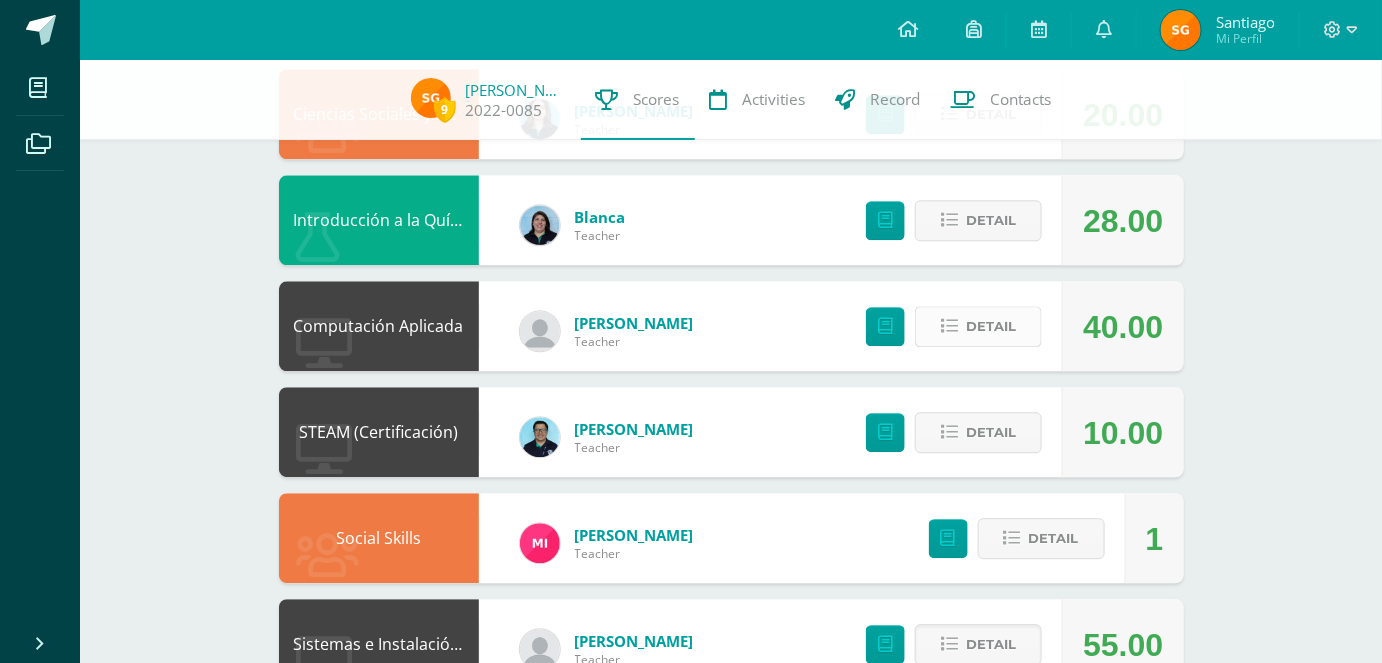 drag, startPoint x: 984, startPoint y: 350, endPoint x: 997, endPoint y: 318, distance: 34.539833 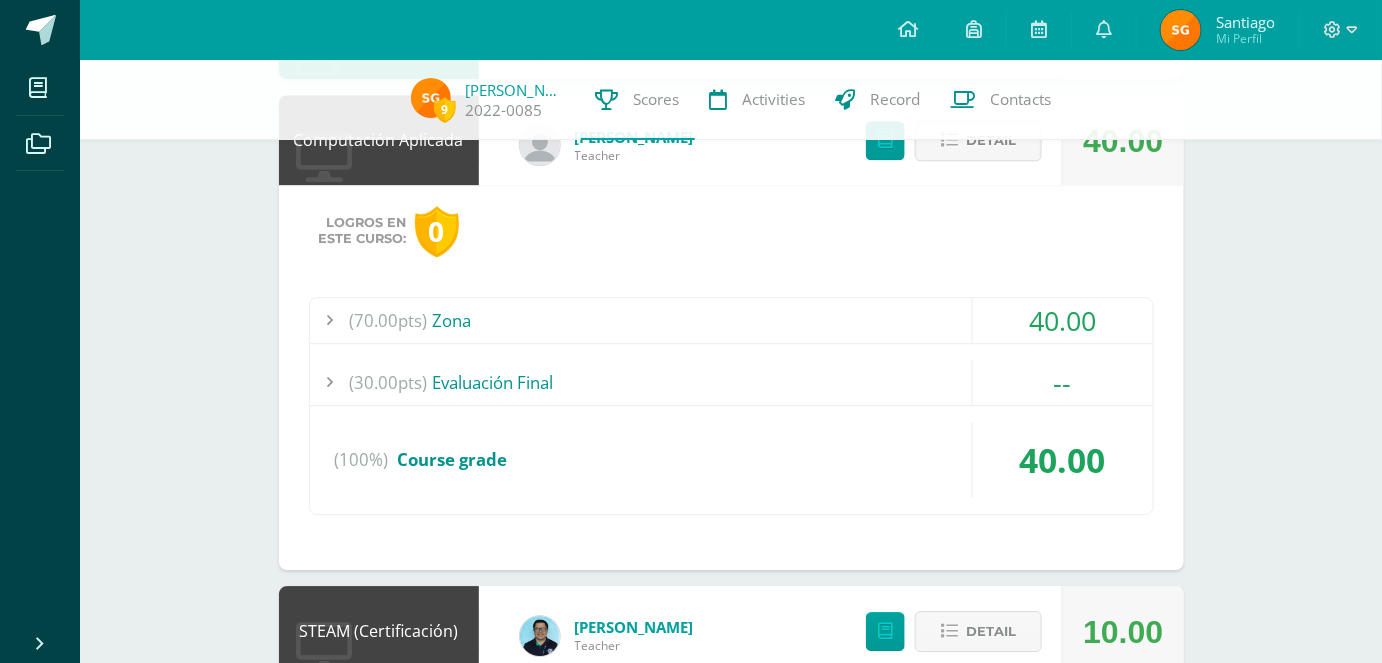 scroll, scrollTop: 1746, scrollLeft: 0, axis: vertical 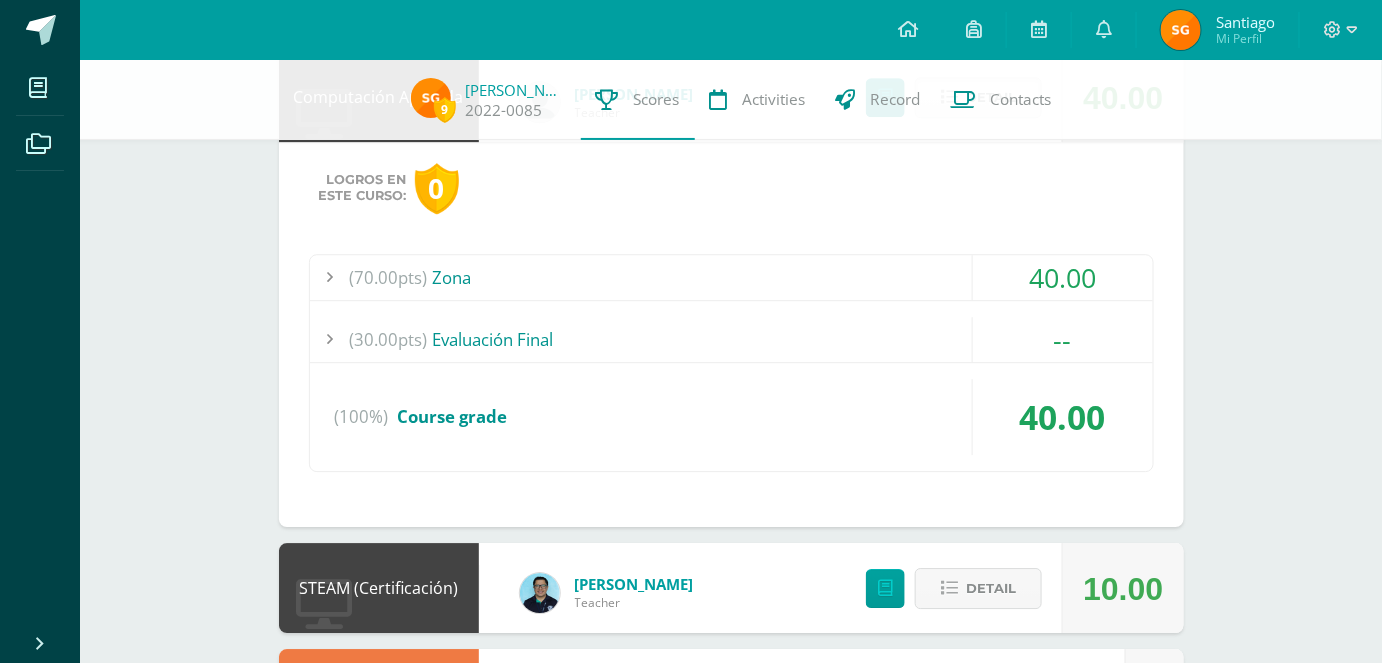 click at bounding box center [330, 277] 